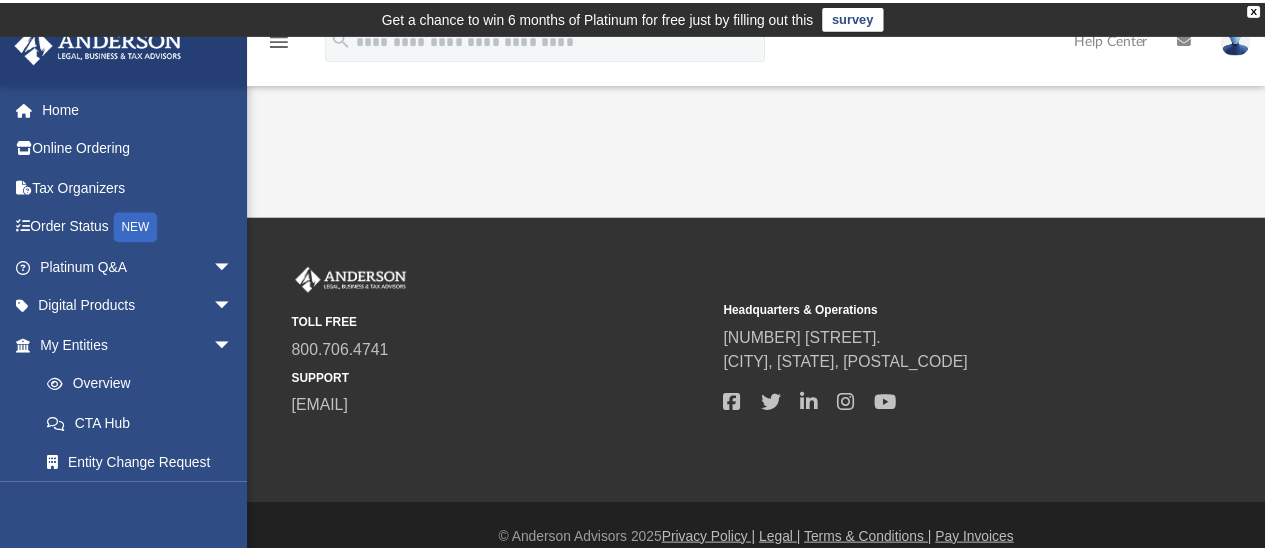 scroll, scrollTop: 0, scrollLeft: 0, axis: both 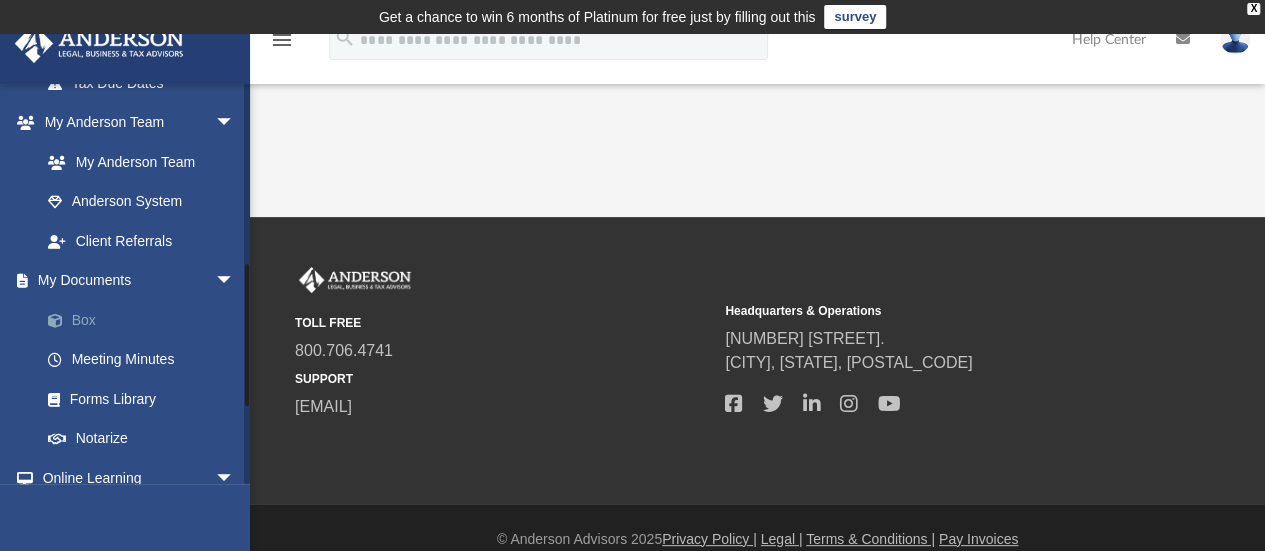 click on "Box" at bounding box center (146, 320) 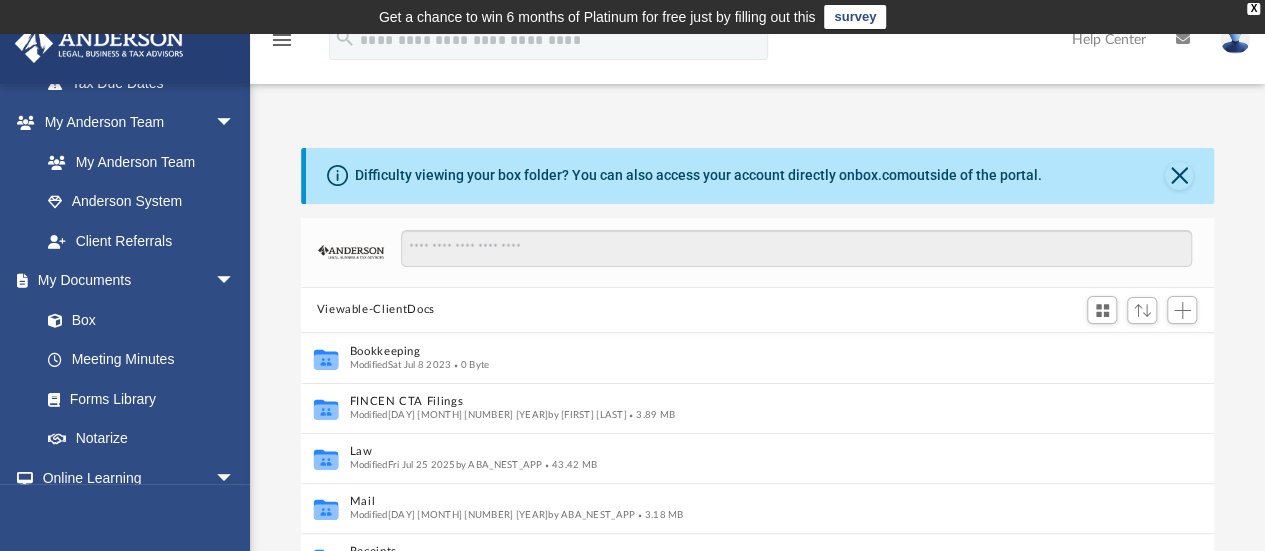 scroll, scrollTop: 439, scrollLeft: 898, axis: both 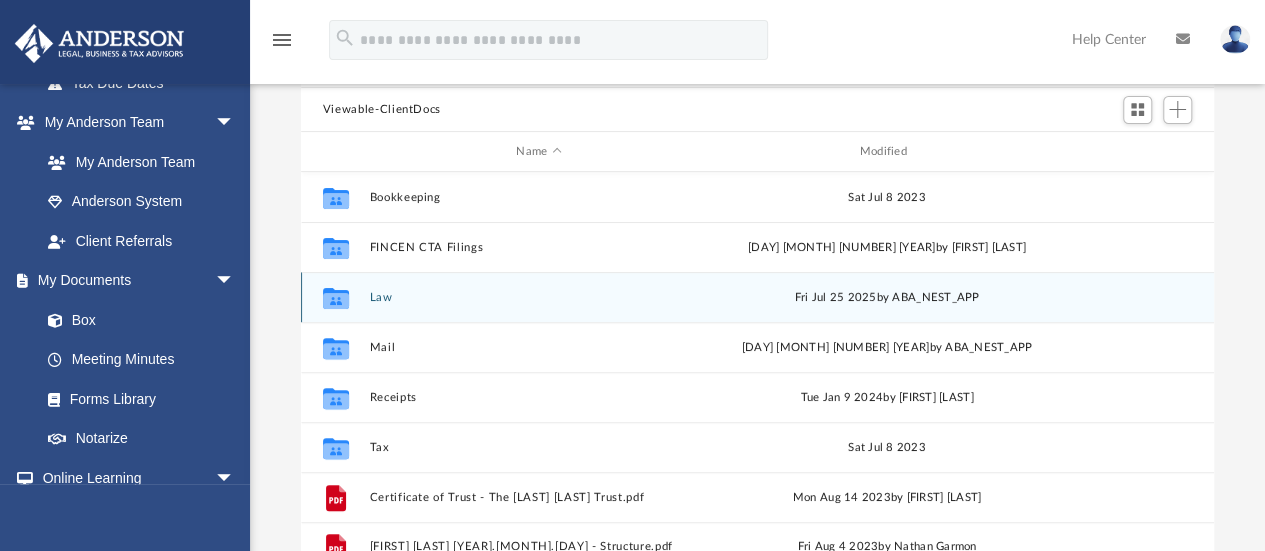 click on "Law" at bounding box center [538, 297] 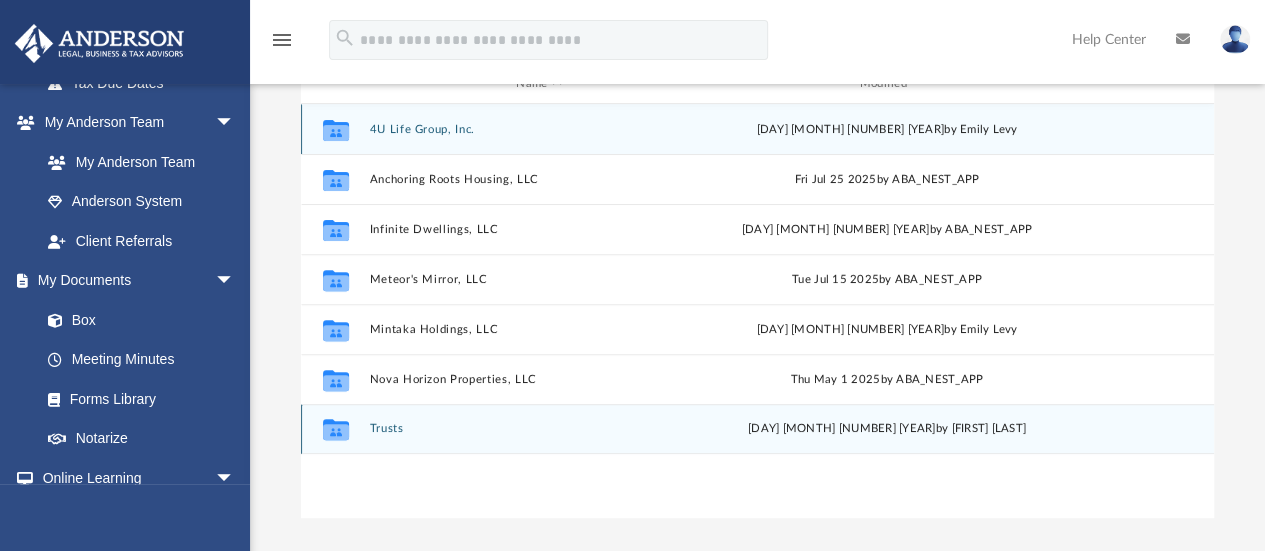 scroll, scrollTop: 300, scrollLeft: 0, axis: vertical 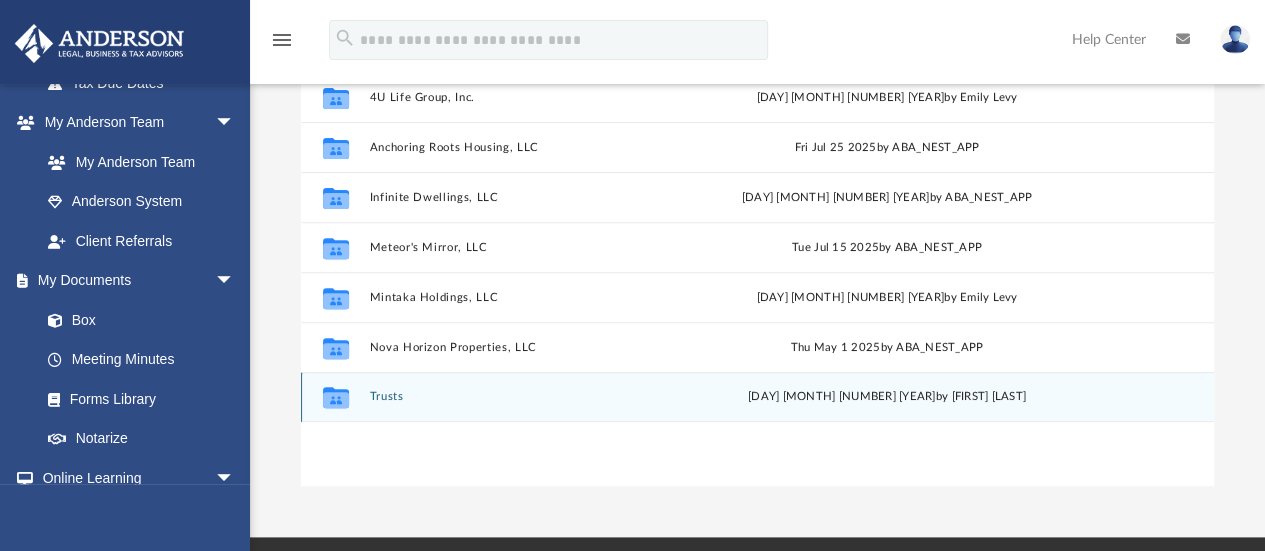 click on "Trusts" at bounding box center (538, 397) 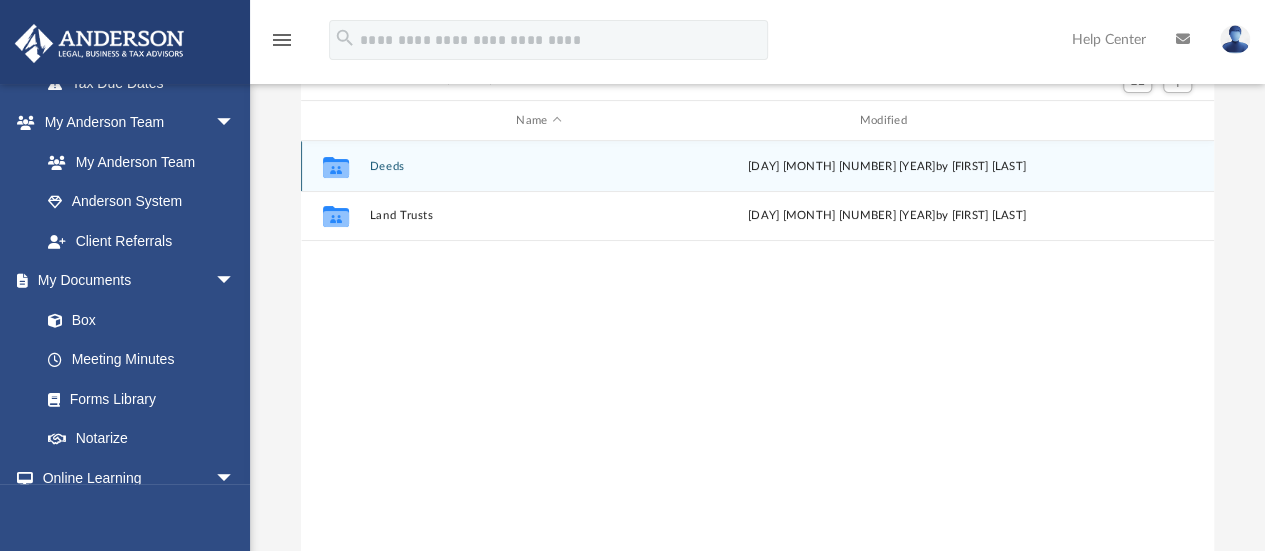 scroll, scrollTop: 200, scrollLeft: 0, axis: vertical 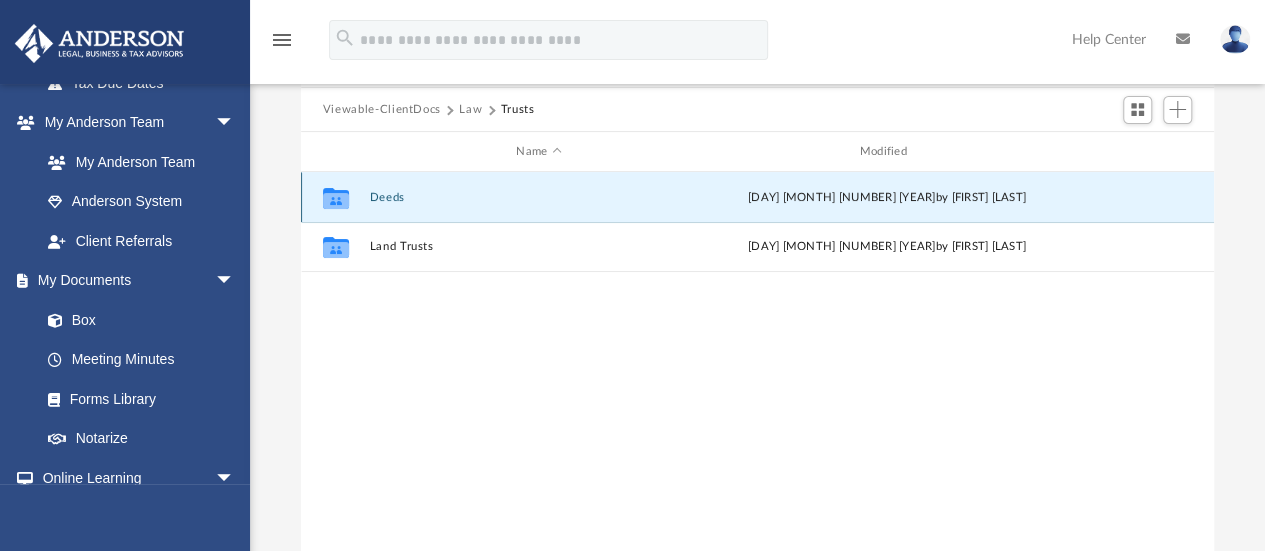 click on "Deeds" at bounding box center (538, 197) 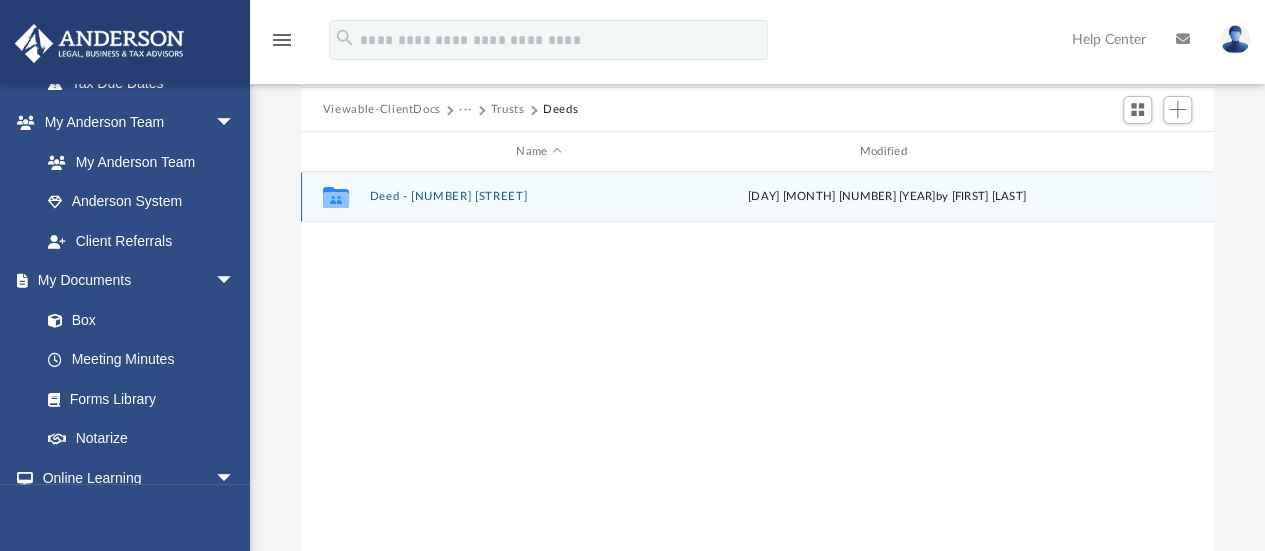 click on "Deed - 5634 Pleasant Falls Drive" at bounding box center (538, 197) 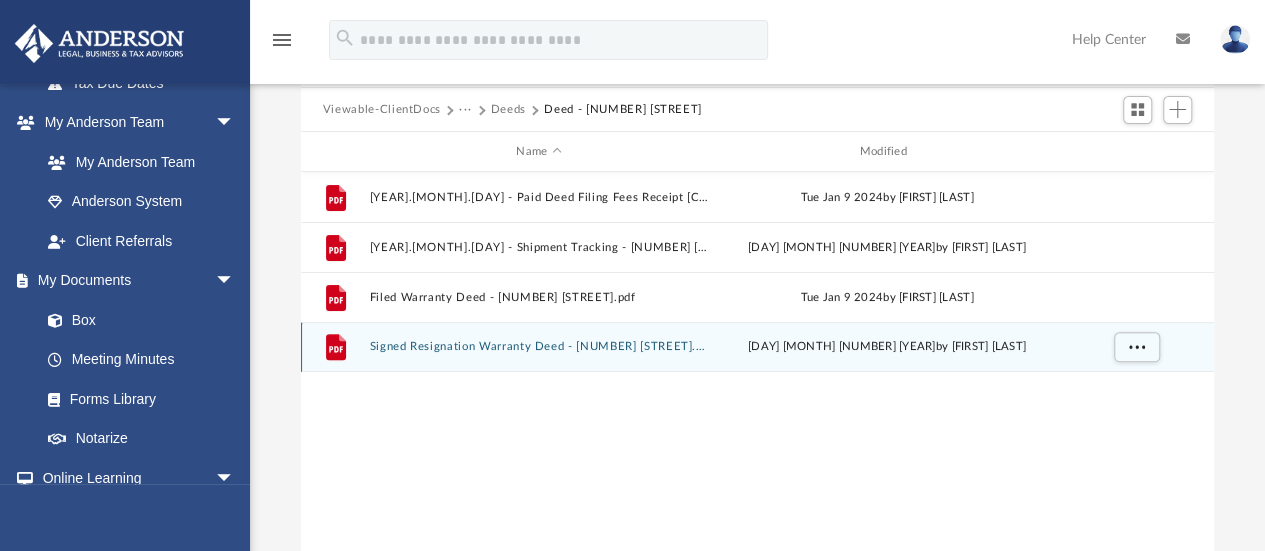 click on "Signed Resignation Warranty Deed - 5634 Pleasant Falls Drive.pdf" at bounding box center (538, 347) 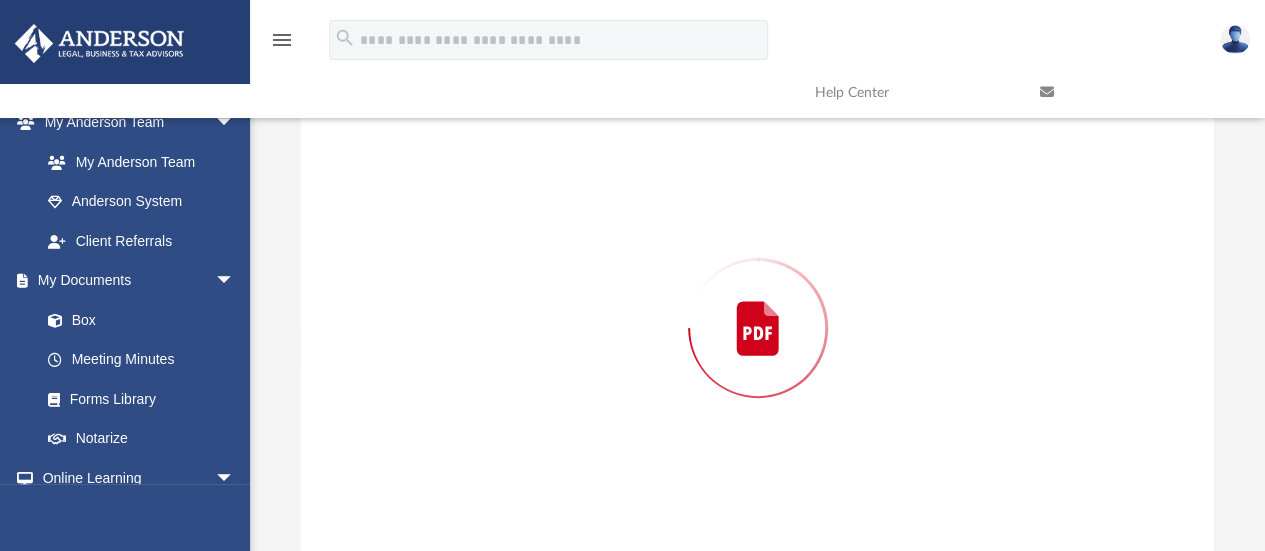 scroll, scrollTop: 217, scrollLeft: 0, axis: vertical 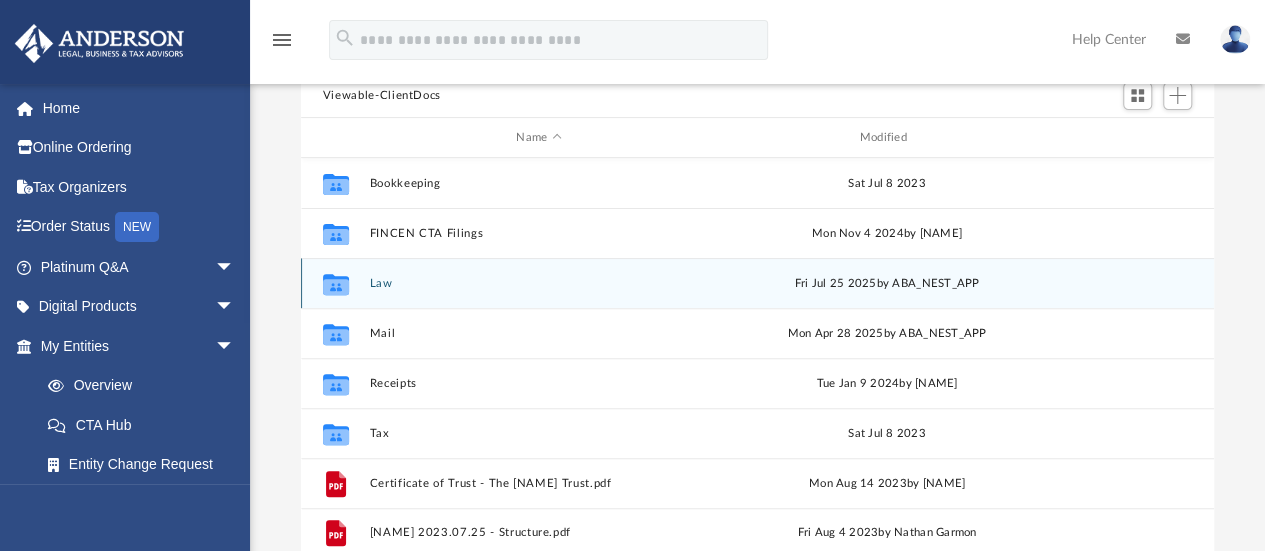click on "Law" at bounding box center [538, 283] 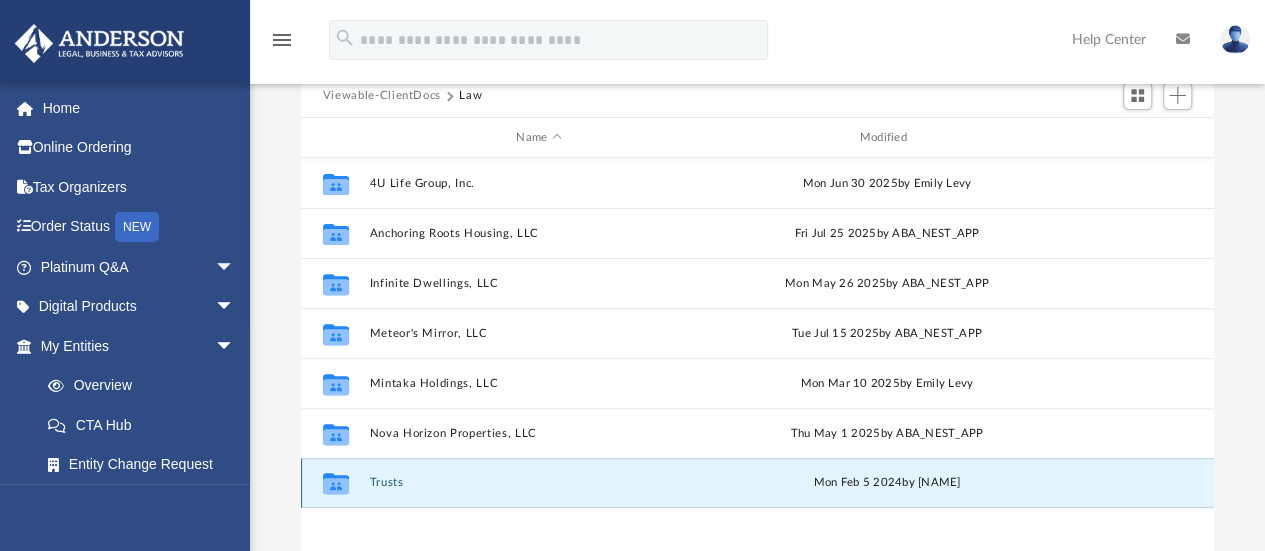 click on "Trusts" at bounding box center (538, 483) 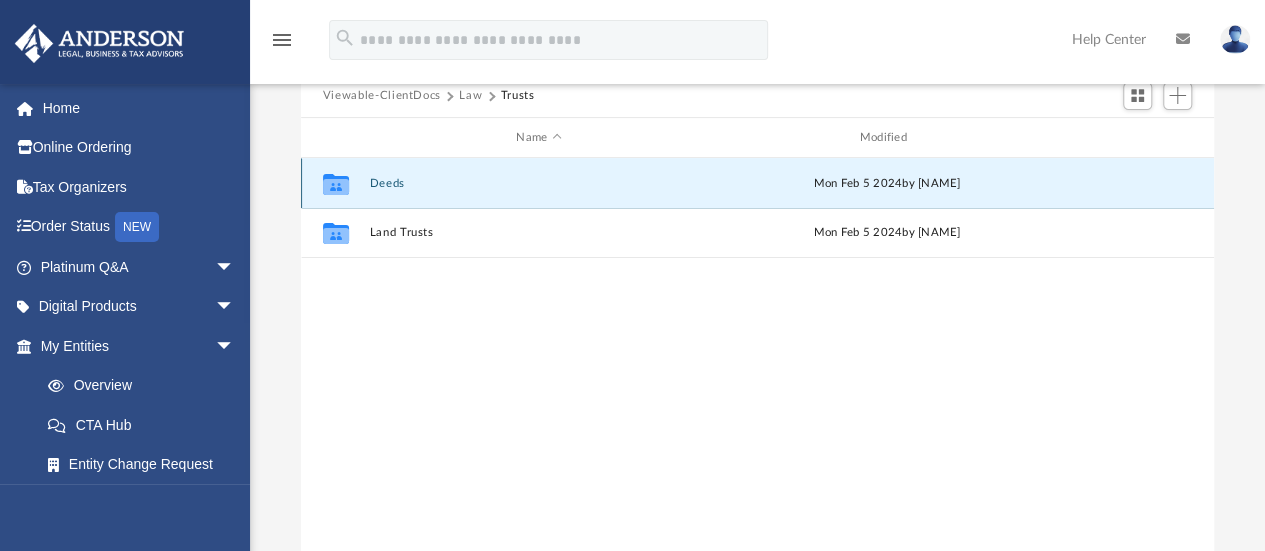 click on "Deeds" at bounding box center (538, 183) 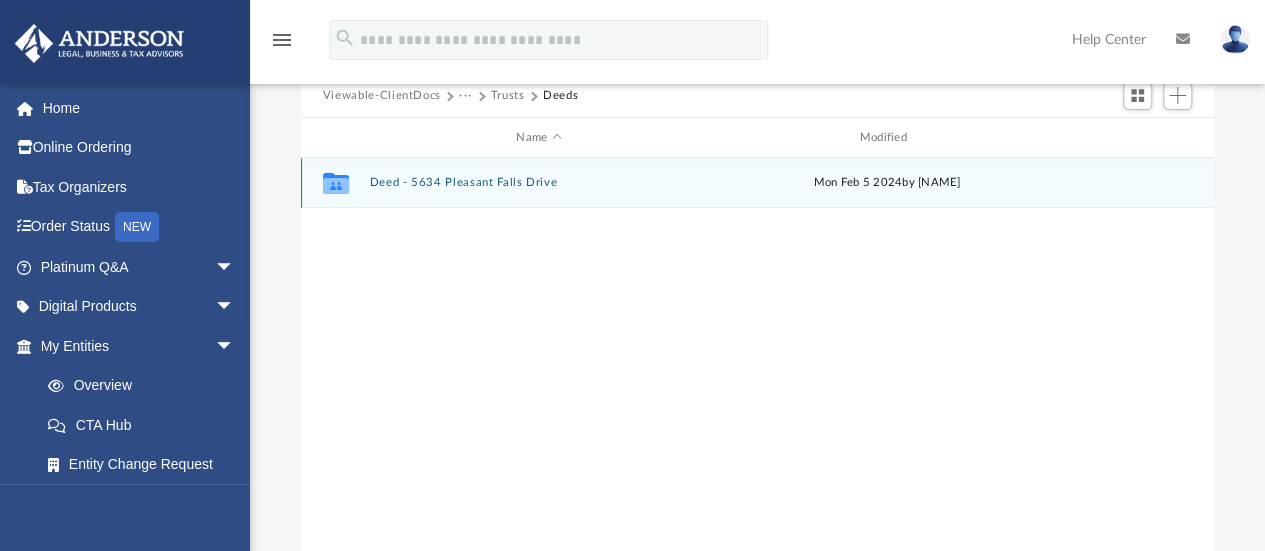 click on "Deed - 5634 Pleasant Falls Drive" at bounding box center (538, 183) 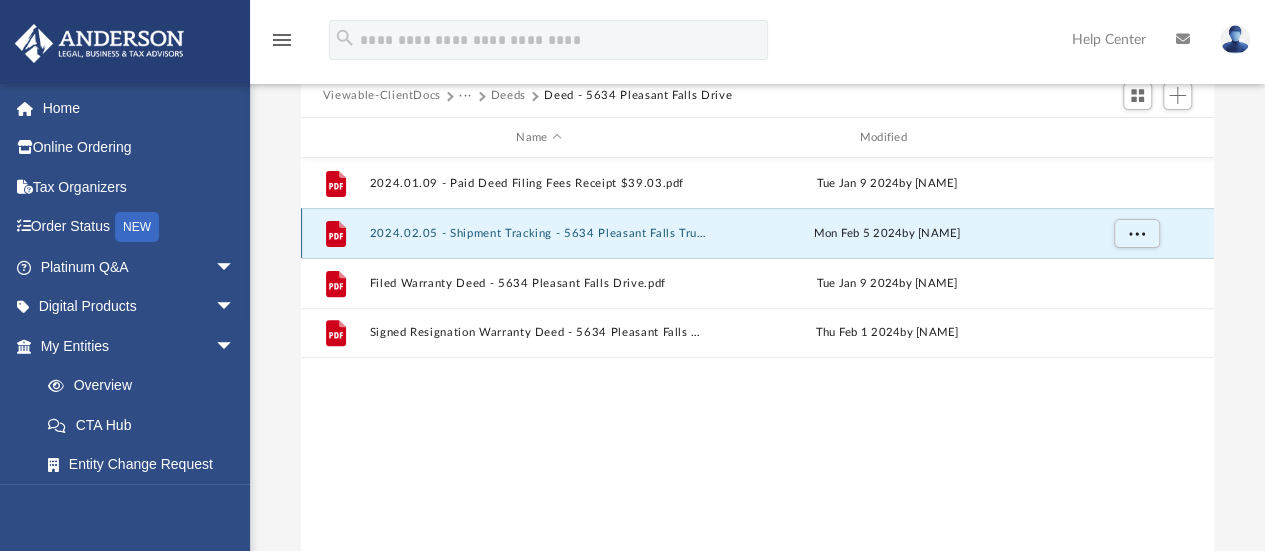 click on "2024.02.05 - Shipment Tracking - 5634 Pleasant Falls Trust (Filed Deed and Resignation Paperwork).pdf" at bounding box center [538, 233] 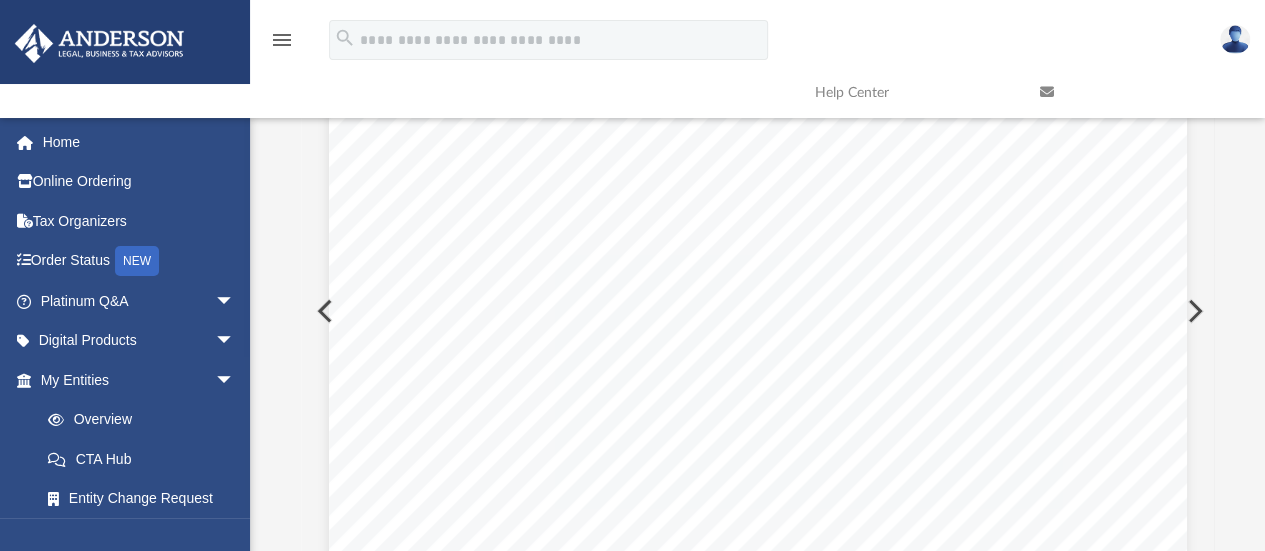 scroll, scrollTop: 235, scrollLeft: 0, axis: vertical 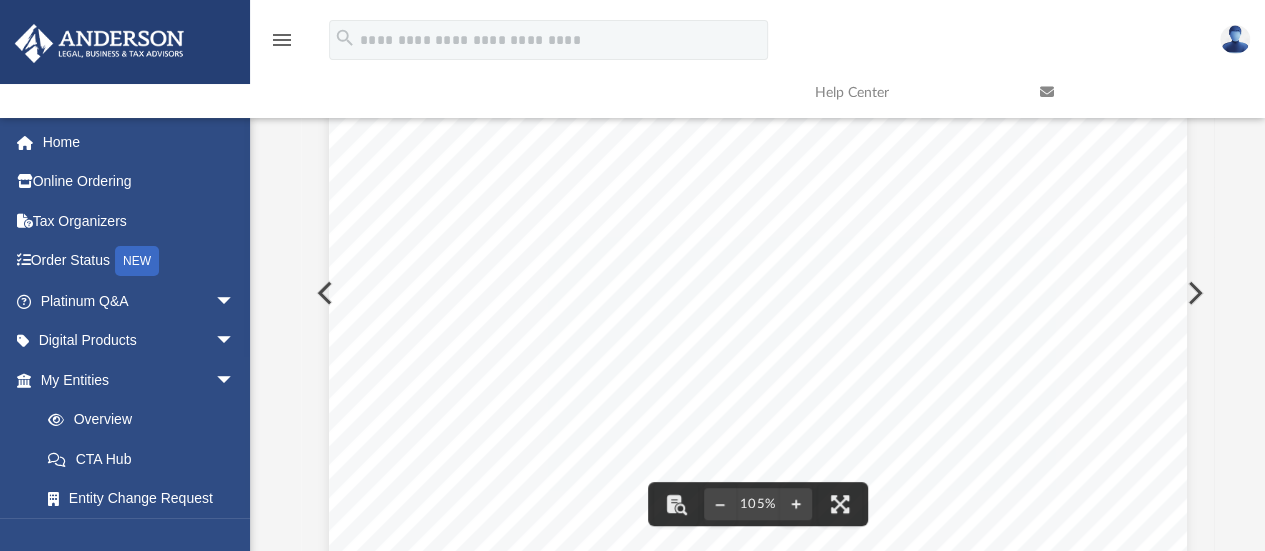 click at bounding box center [1193, 293] 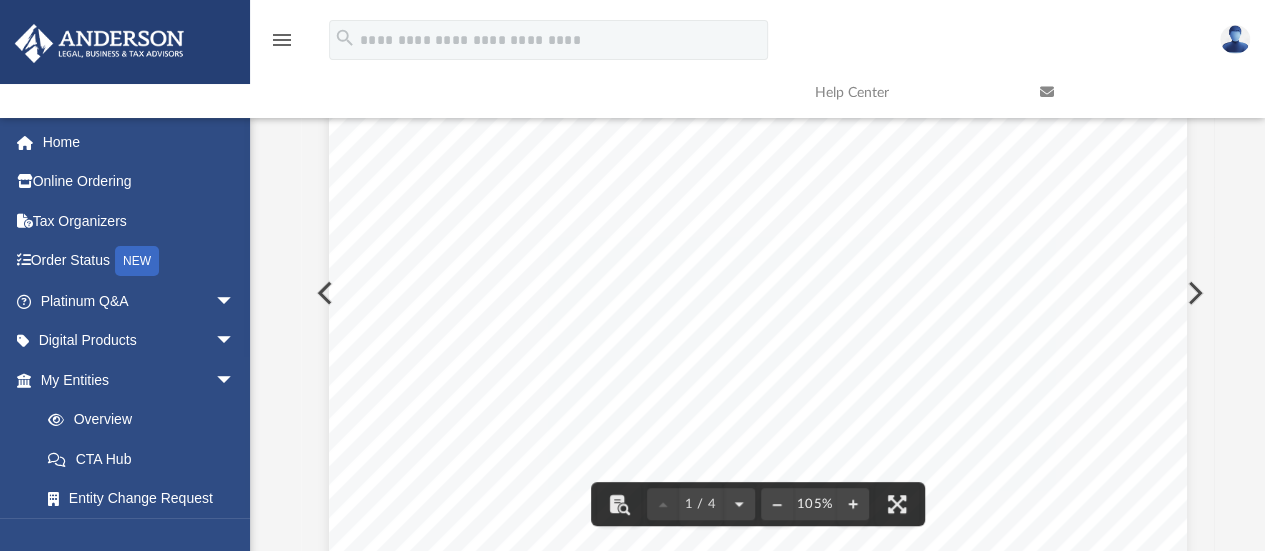 scroll, scrollTop: 600, scrollLeft: 0, axis: vertical 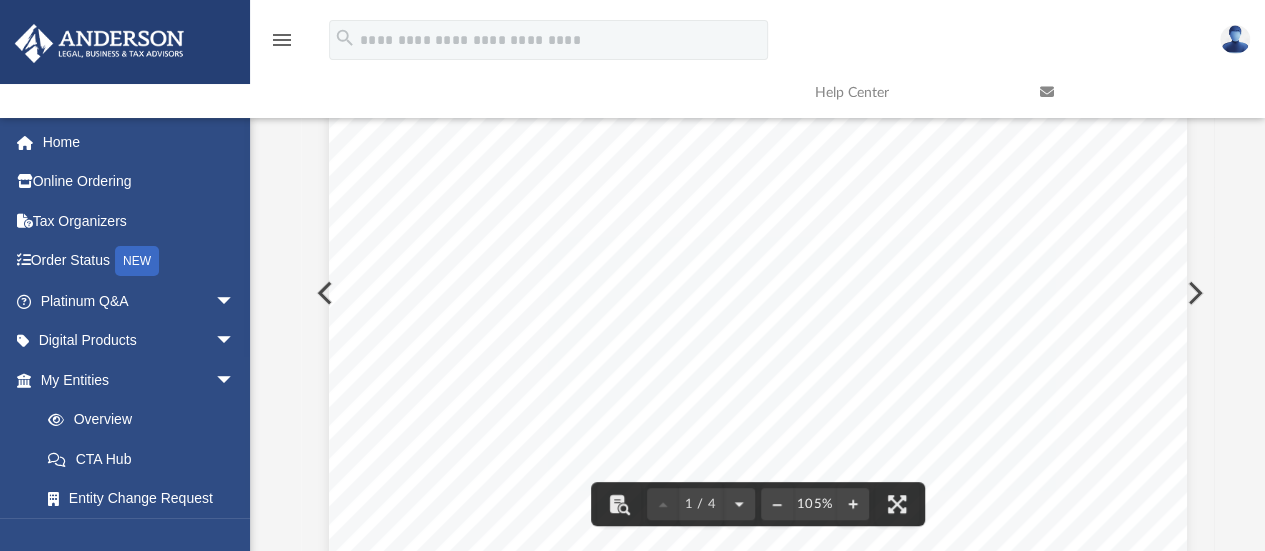 click at bounding box center (1193, 293) 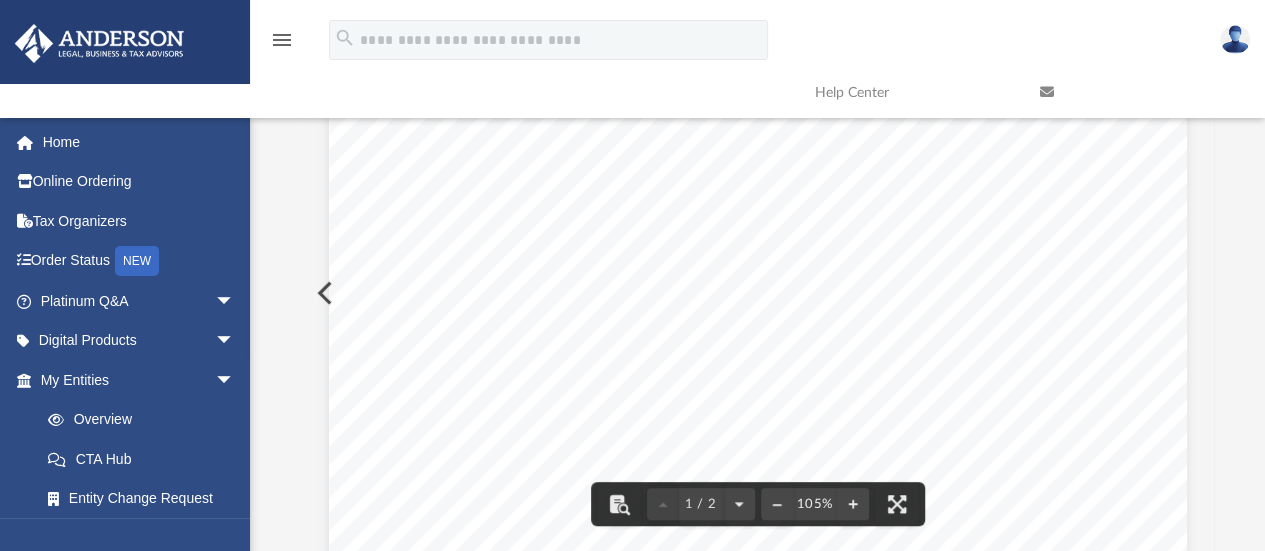 click at bounding box center (758, 605) 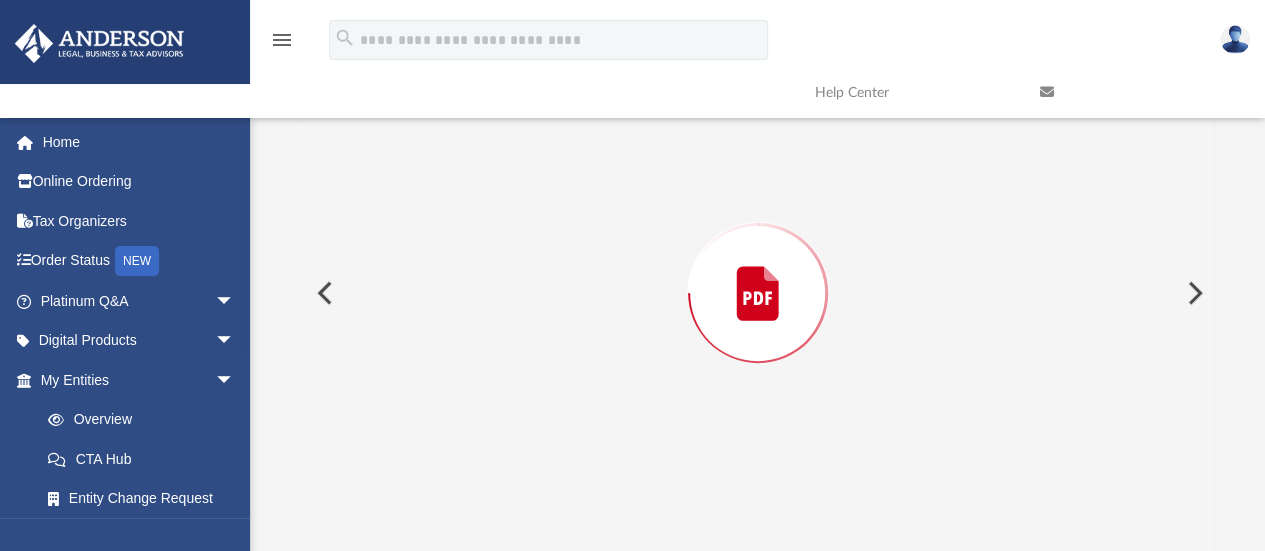 click at bounding box center [323, 293] 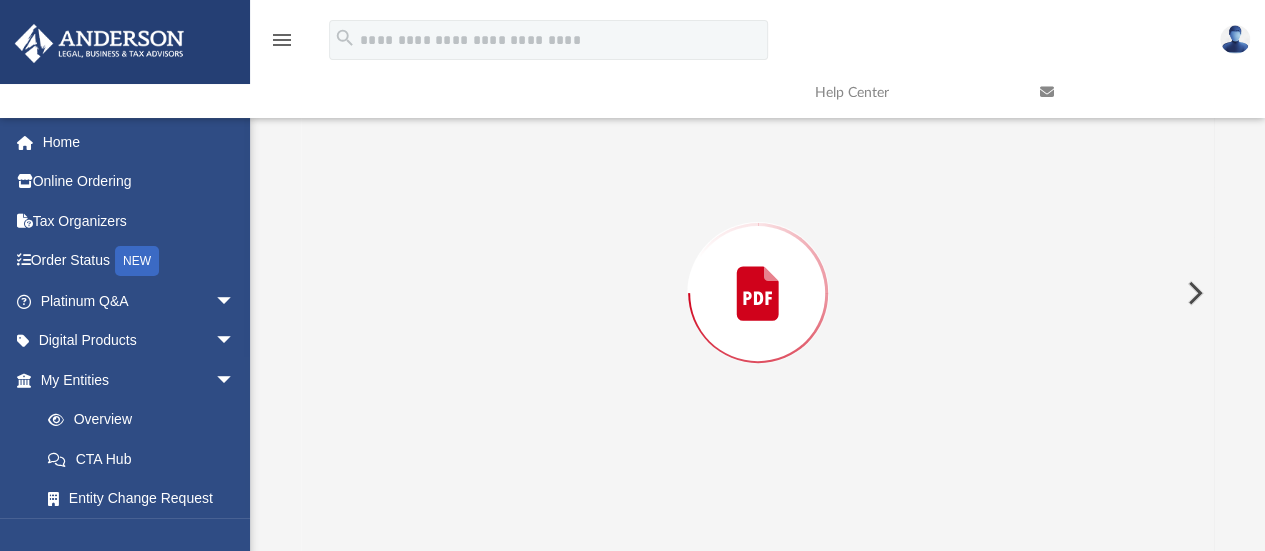 click at bounding box center (758, 293) 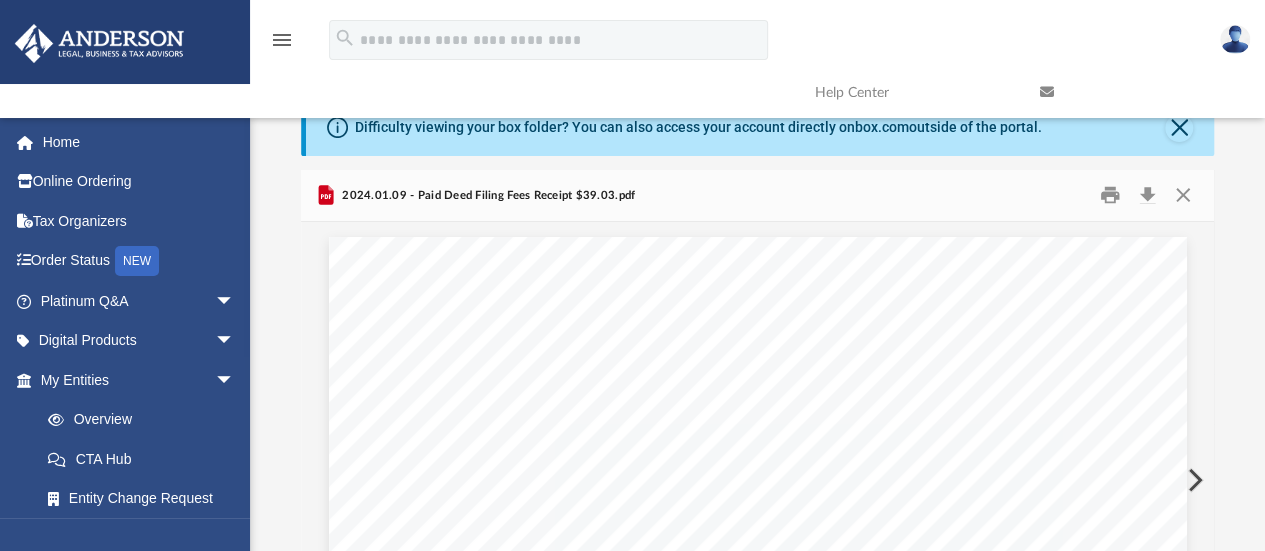 scroll, scrollTop: 0, scrollLeft: 0, axis: both 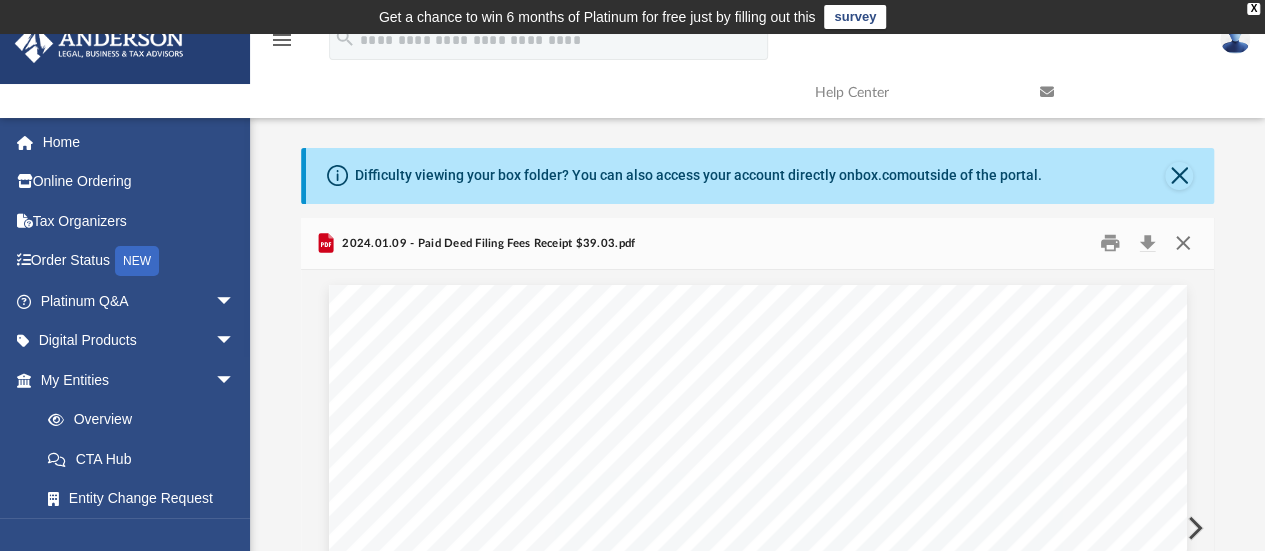 click at bounding box center [1183, 243] 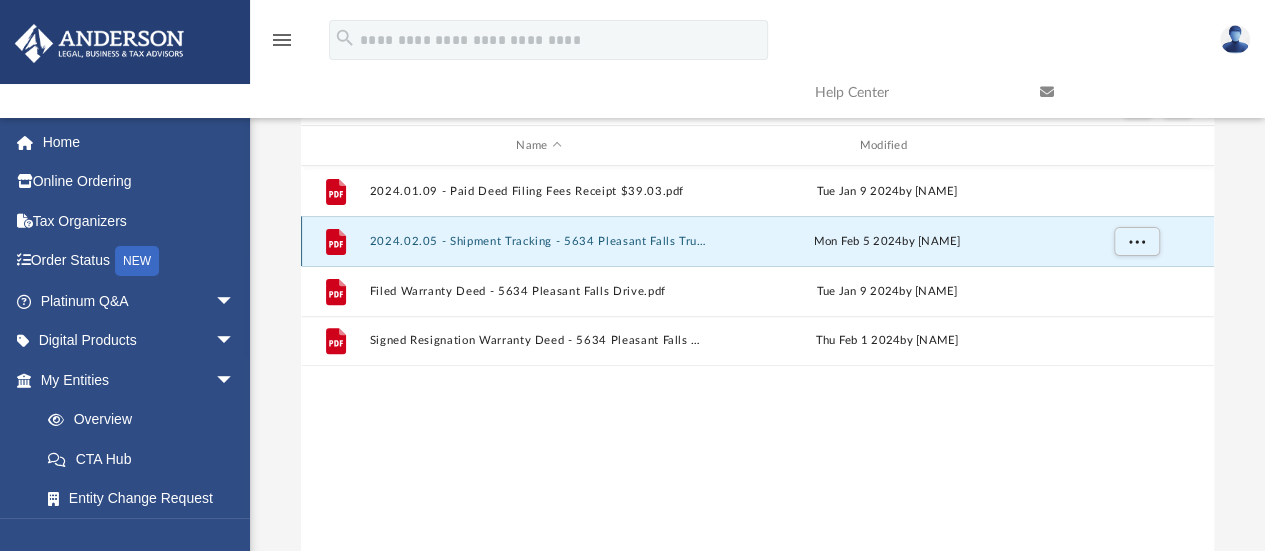 scroll, scrollTop: 100, scrollLeft: 0, axis: vertical 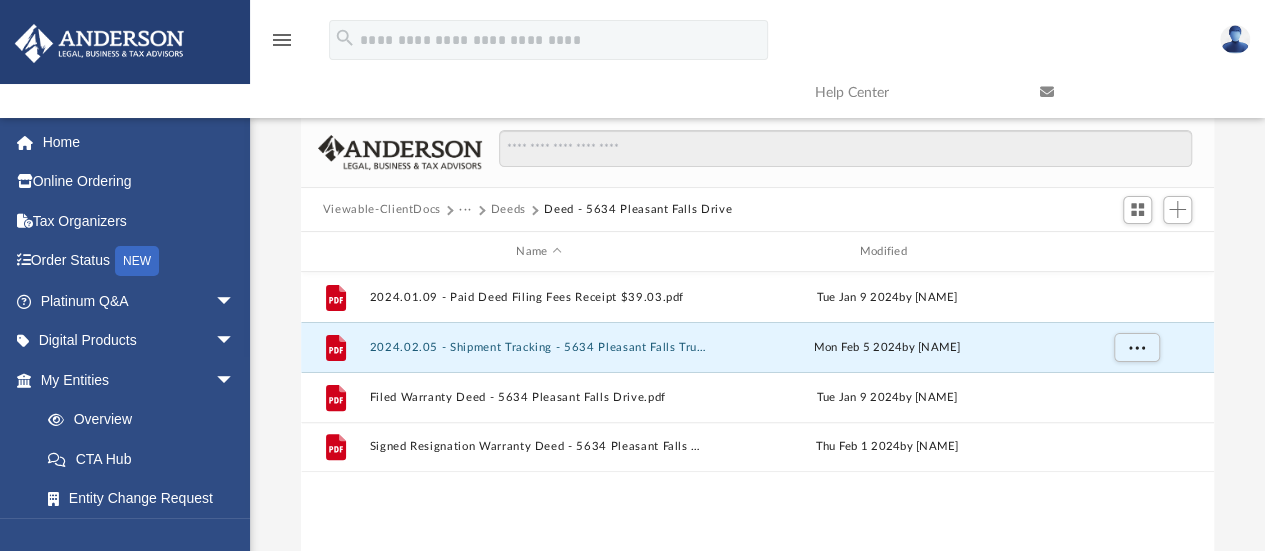 click on "Deeds" at bounding box center (508, 210) 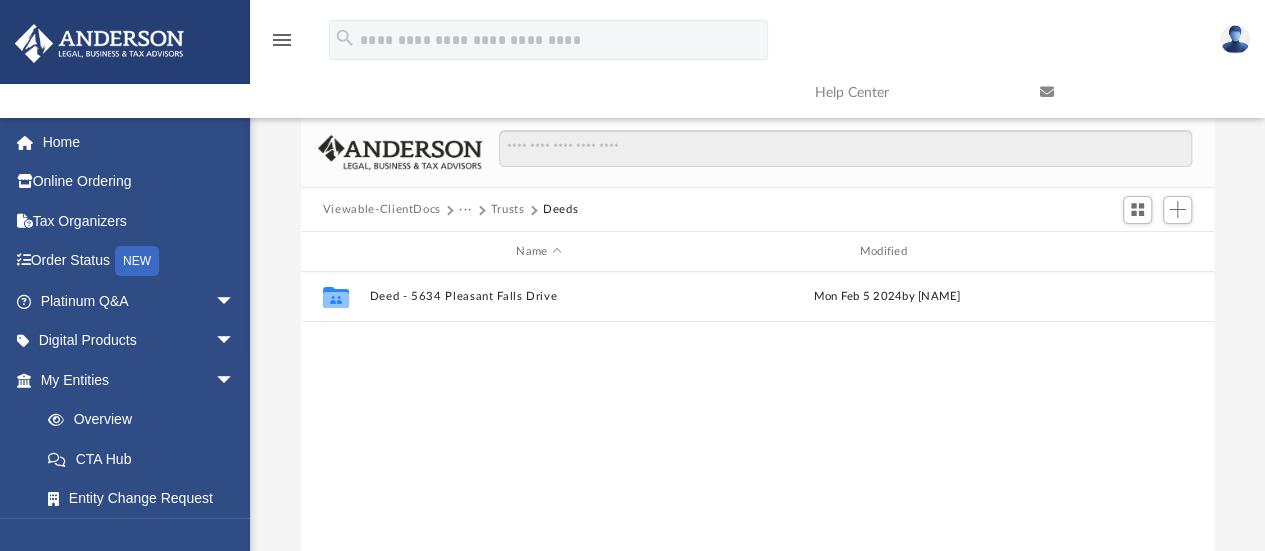 click on "Trusts" at bounding box center [508, 210] 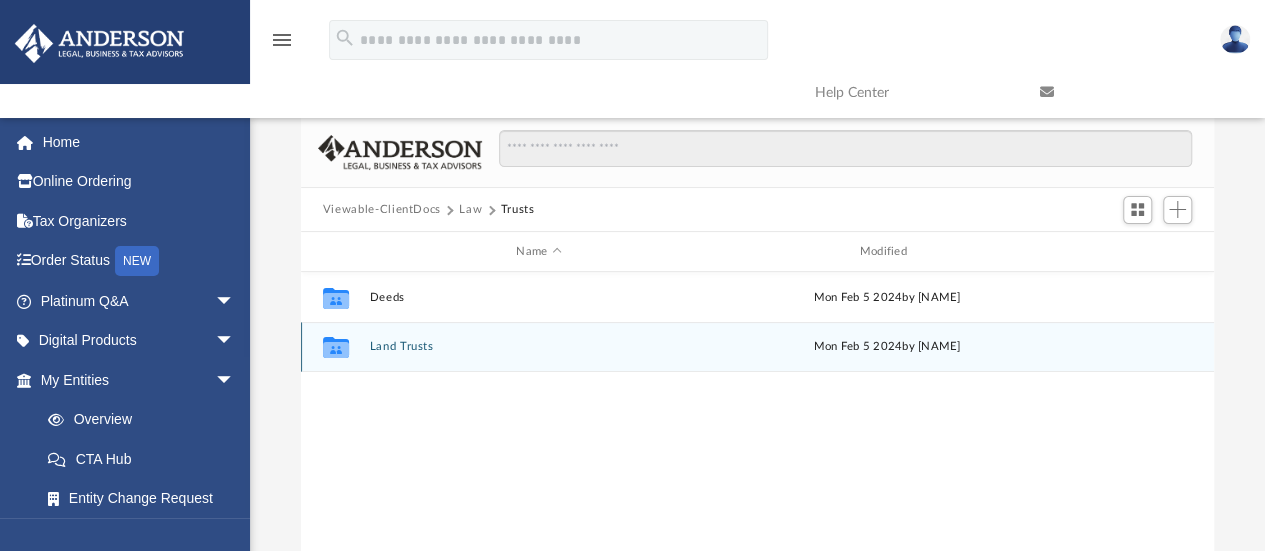 click on "Collaborated Folder Land Trusts Mon Feb 5 2024  by [NAME]" at bounding box center [757, 347] 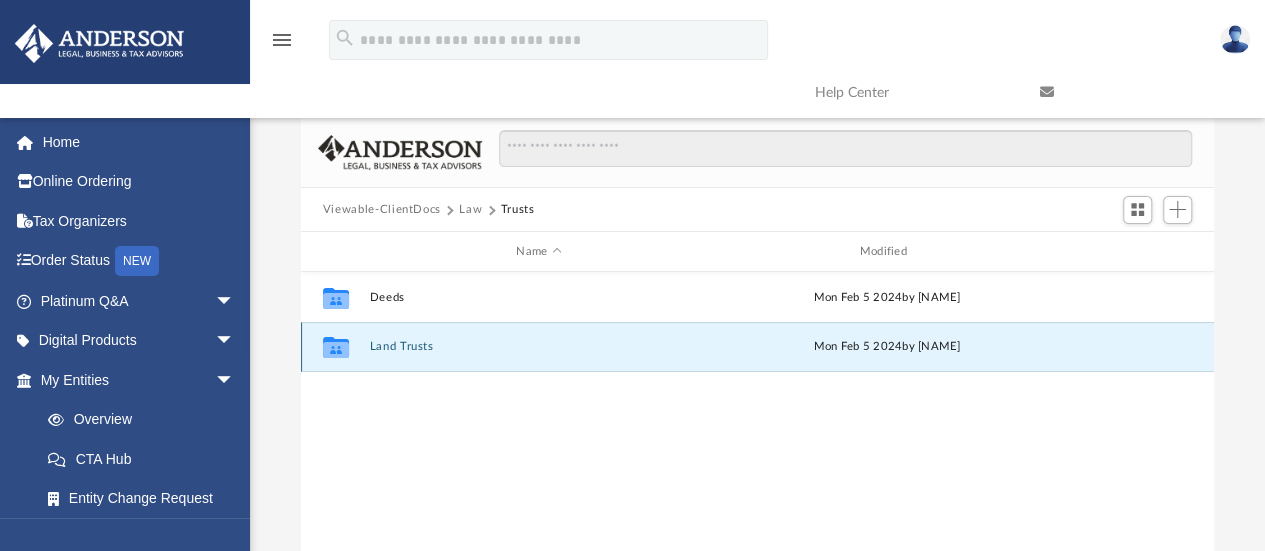 click on "Land Trusts" at bounding box center (538, 347) 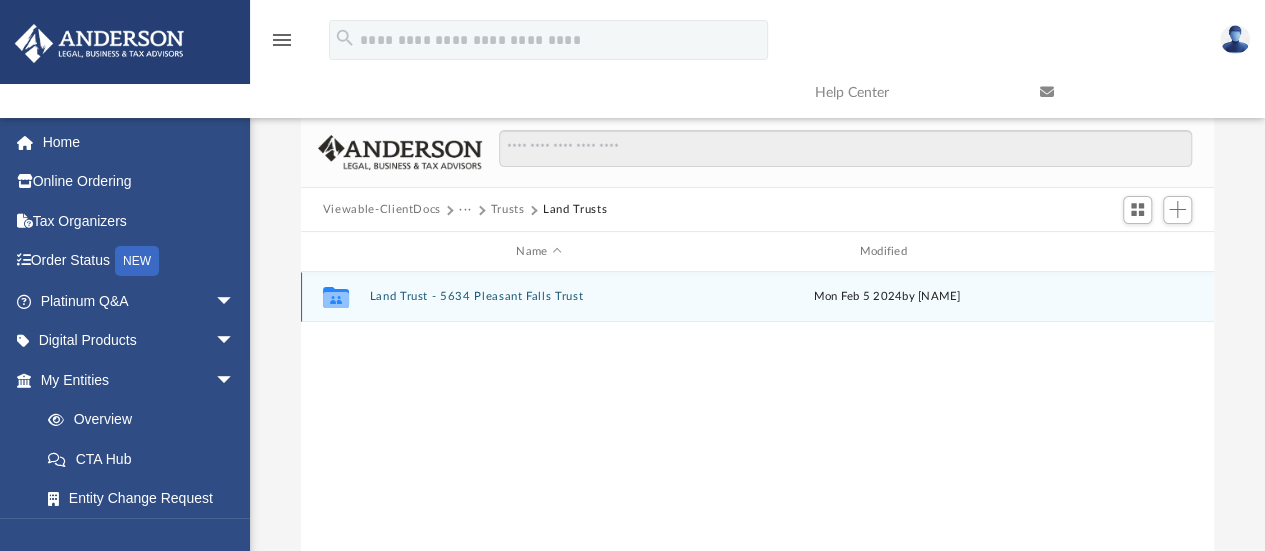 click on "Collaborated Folder Land Trust - 5634 Pleasant Falls Trust Mon Feb 5 2024  by [NAME]" at bounding box center (757, 297) 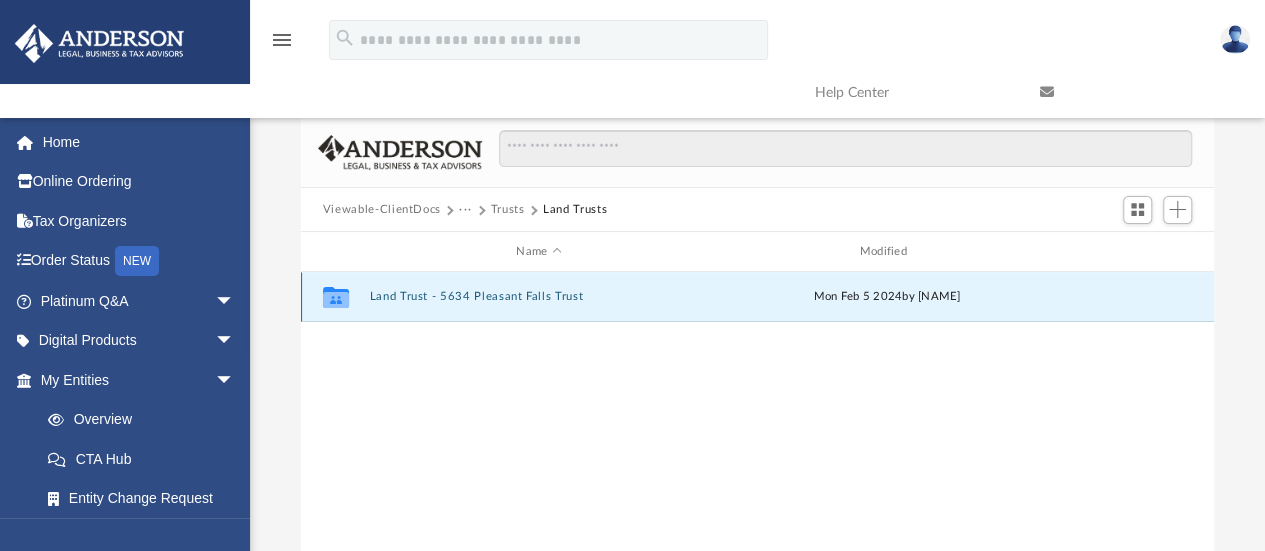 click on "Land Trust - 5634 Pleasant Falls Trust" at bounding box center (538, 297) 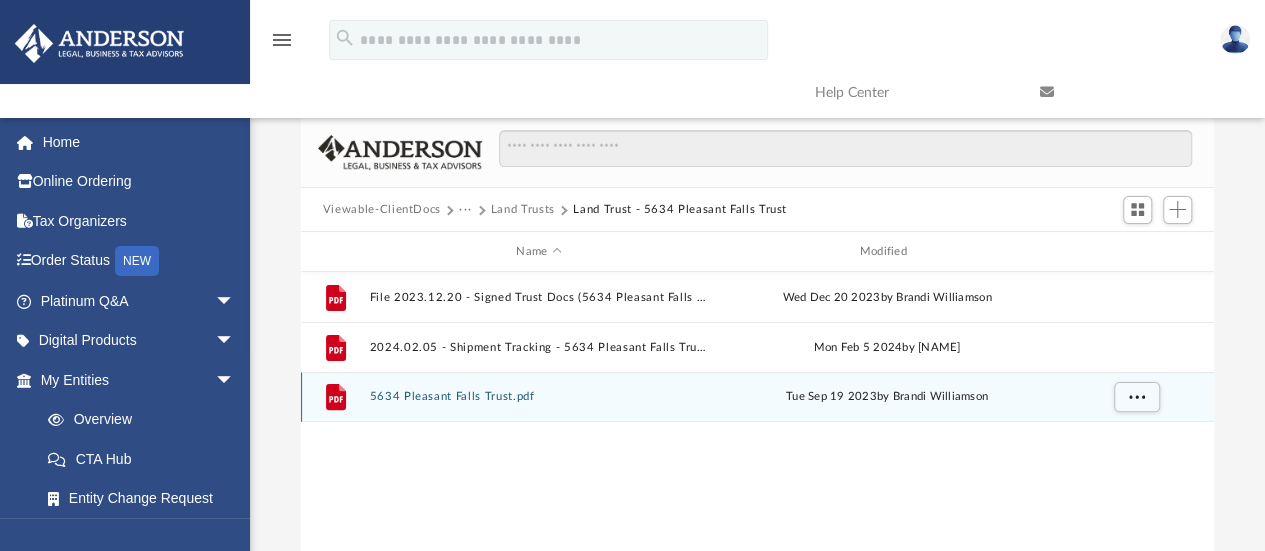 click on "5634 Pleasant Falls Trust.pdf" at bounding box center [538, 397] 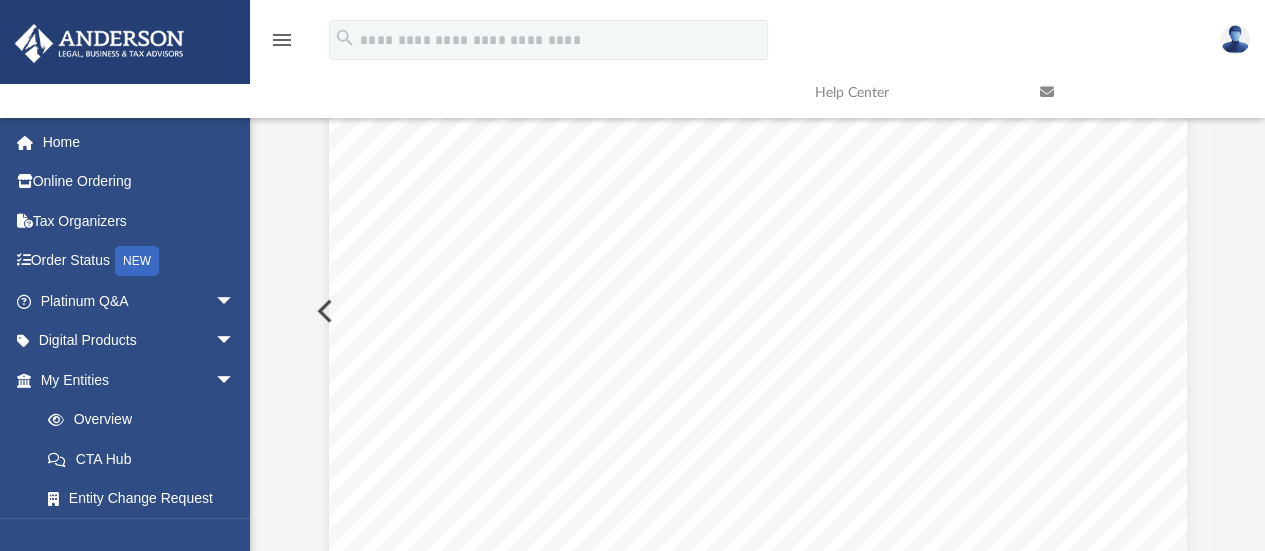 scroll, scrollTop: 235, scrollLeft: 0, axis: vertical 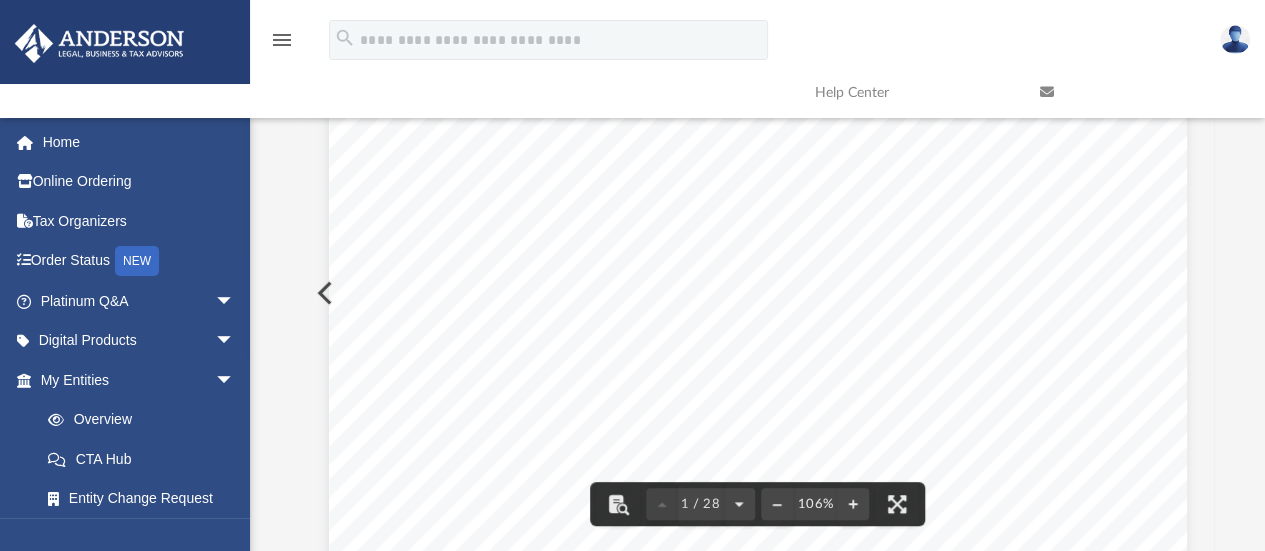 click at bounding box center [323, 293] 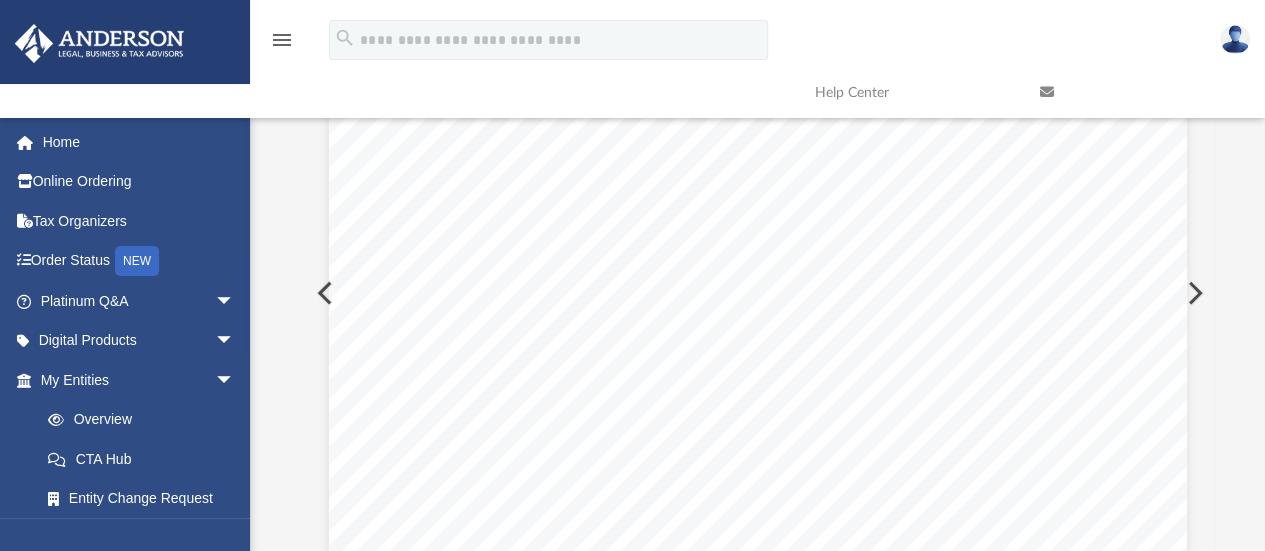 click at bounding box center (323, 293) 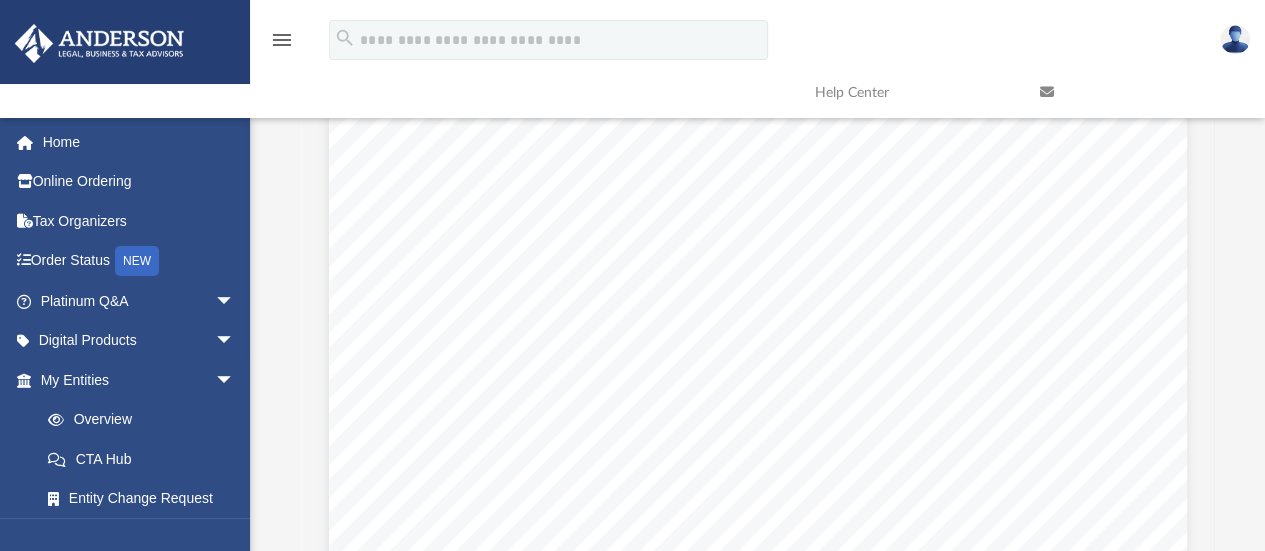 click on "DocuSign Envelope ID: 63EC9130-33AF-4599-85AF-4D9183168885 Dear [NAME] and [NAME] - [NAME] , Please review and sign your Residence T rust document. If you have already ordered a deed to transfer your property to this trust, then a hard copy will arrive within 4 weeks. You will need to sign and return the original deed for recording. If you have not ordered a deed, please reach out to myteam@example.com . DocuSign Envelope ID: 63EC9130-33AF-4599-85AF-4D9183168885" at bounding box center (758, 16127) 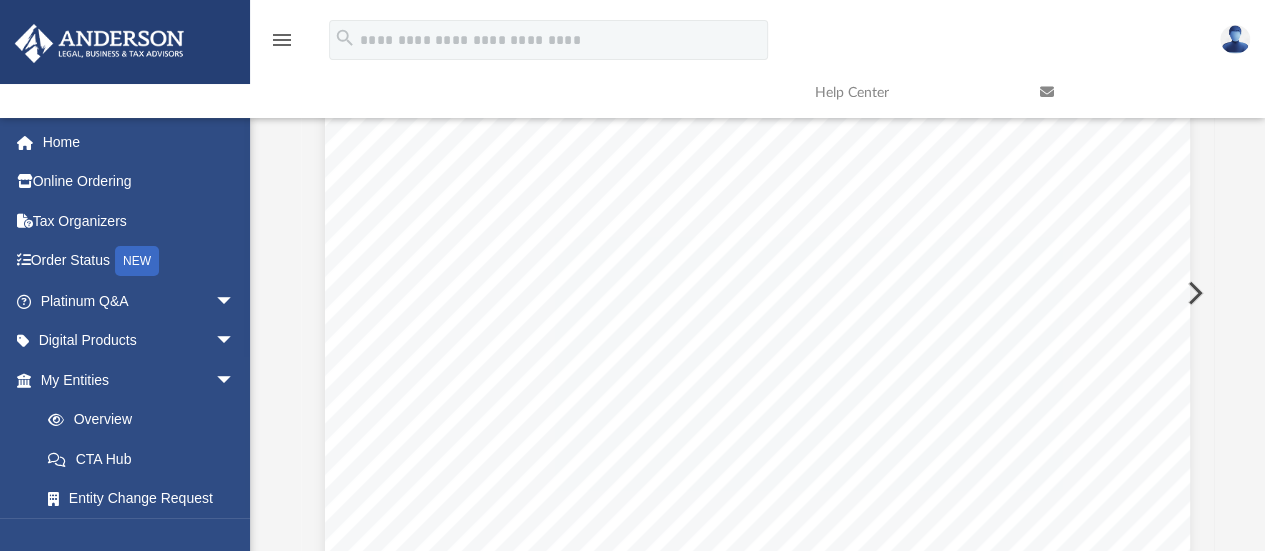 scroll, scrollTop: 2400, scrollLeft: 0, axis: vertical 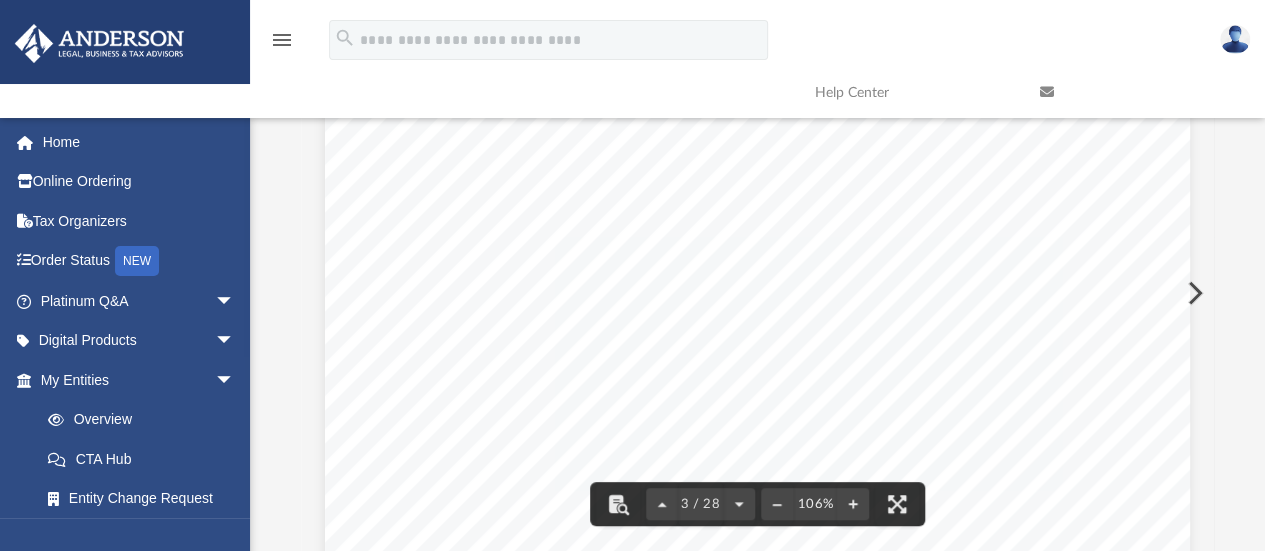 click at bounding box center [1193, 293] 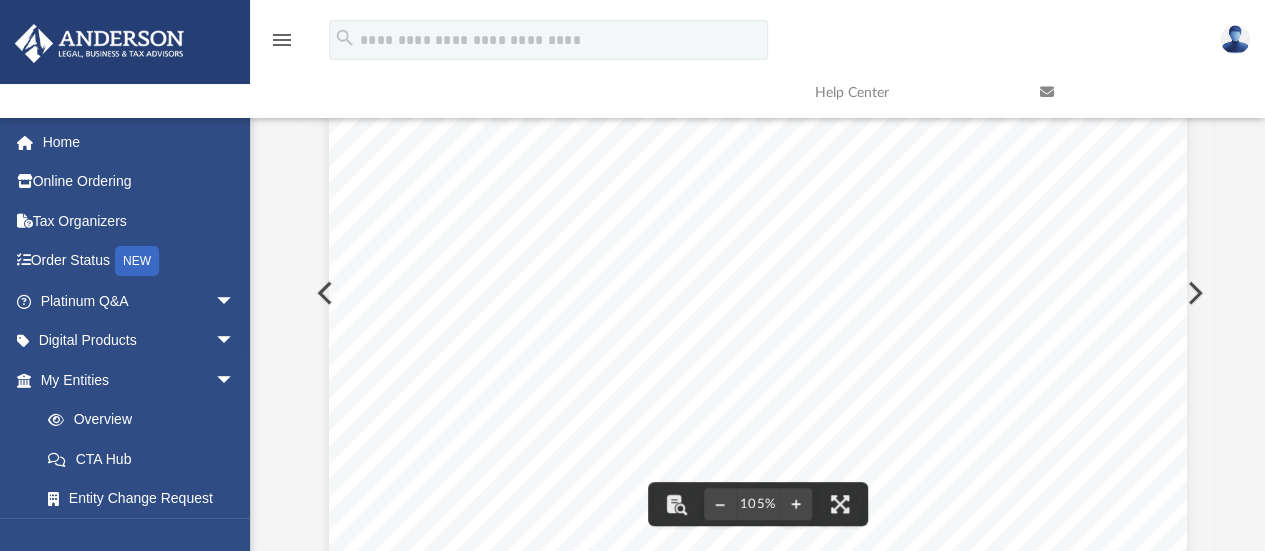 scroll, scrollTop: 600, scrollLeft: 0, axis: vertical 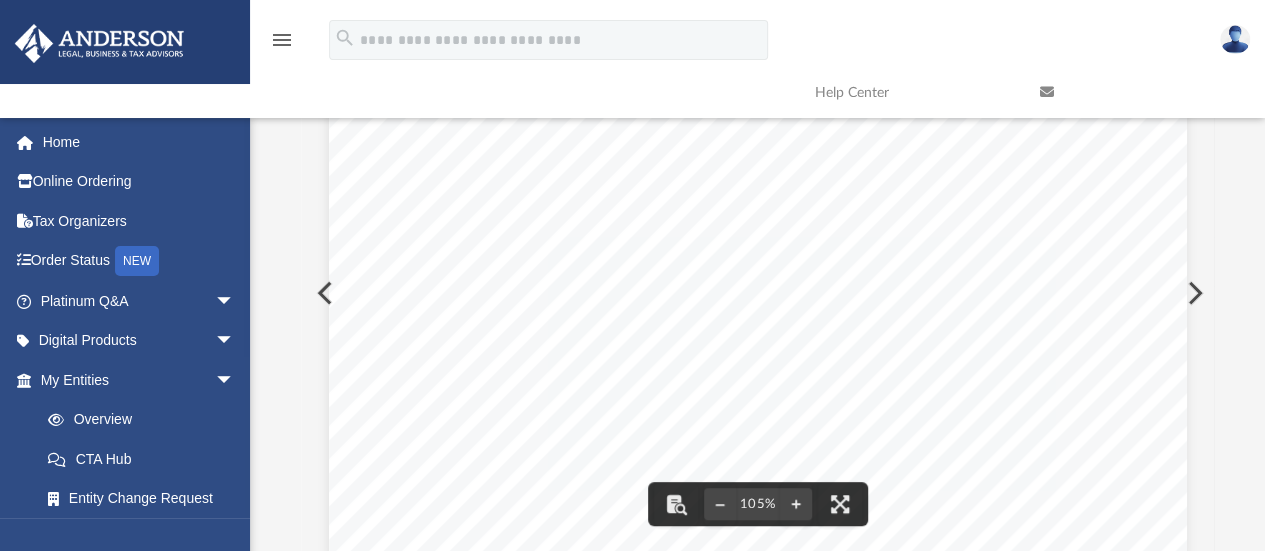 click on "2/5/24, 12:28 PM   about:blank about:blank   1/1" at bounding box center (758, 5) 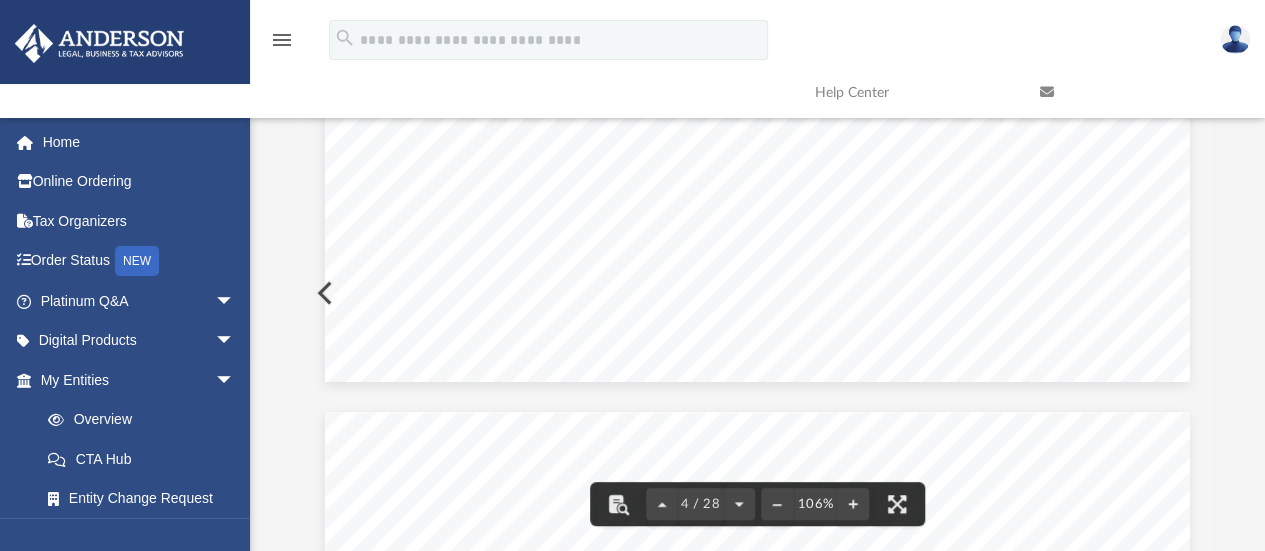 scroll, scrollTop: 4300, scrollLeft: 0, axis: vertical 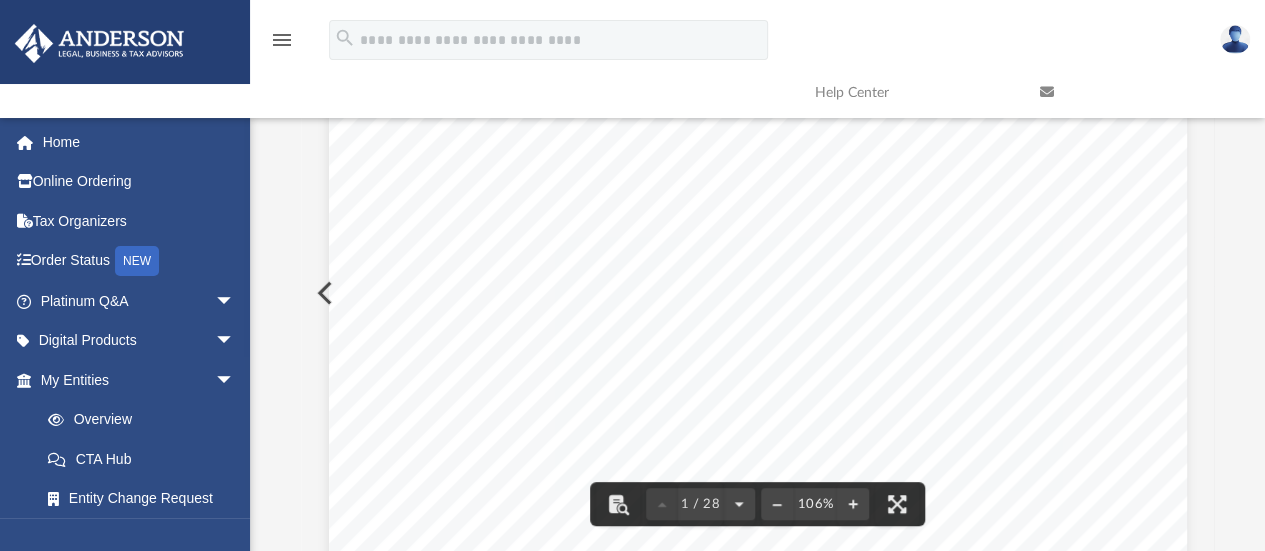 click at bounding box center (758, 409) 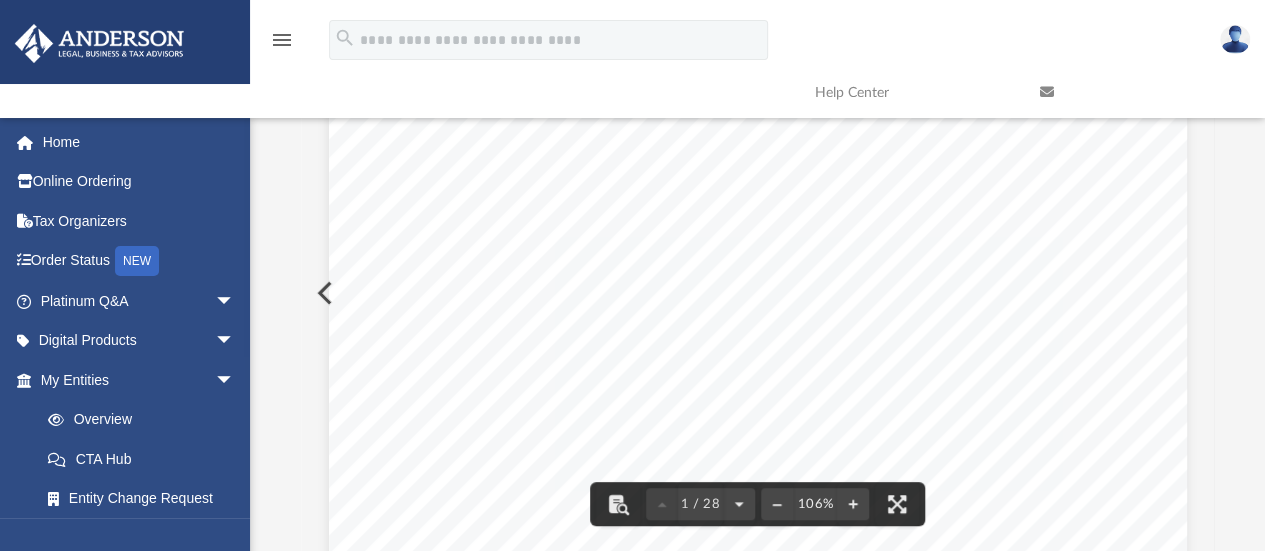 scroll, scrollTop: 0, scrollLeft: 0, axis: both 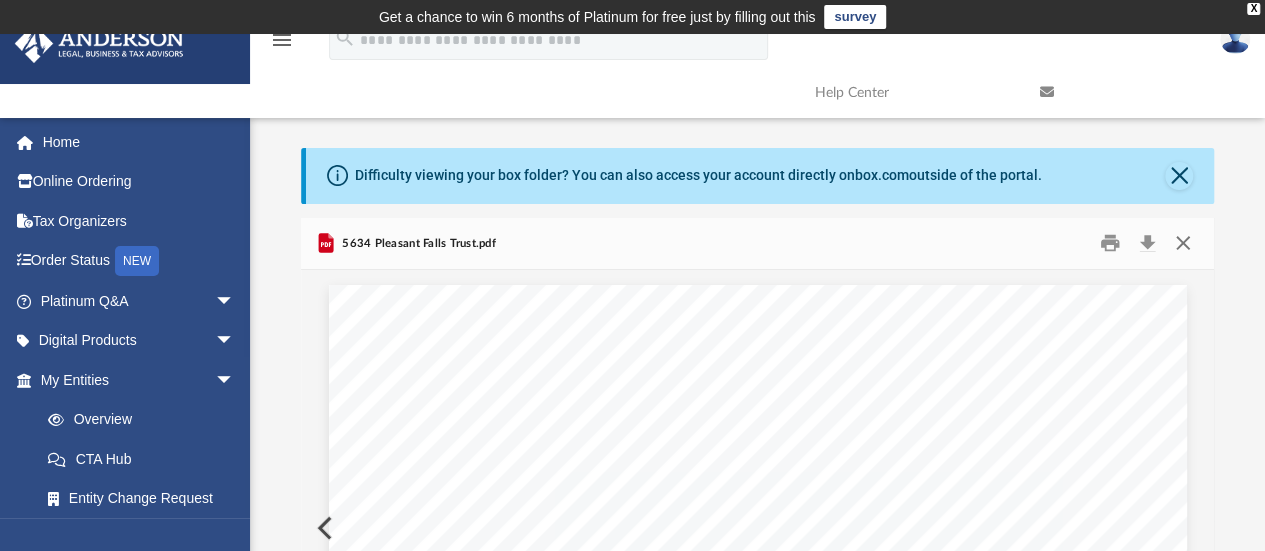 click at bounding box center [1183, 243] 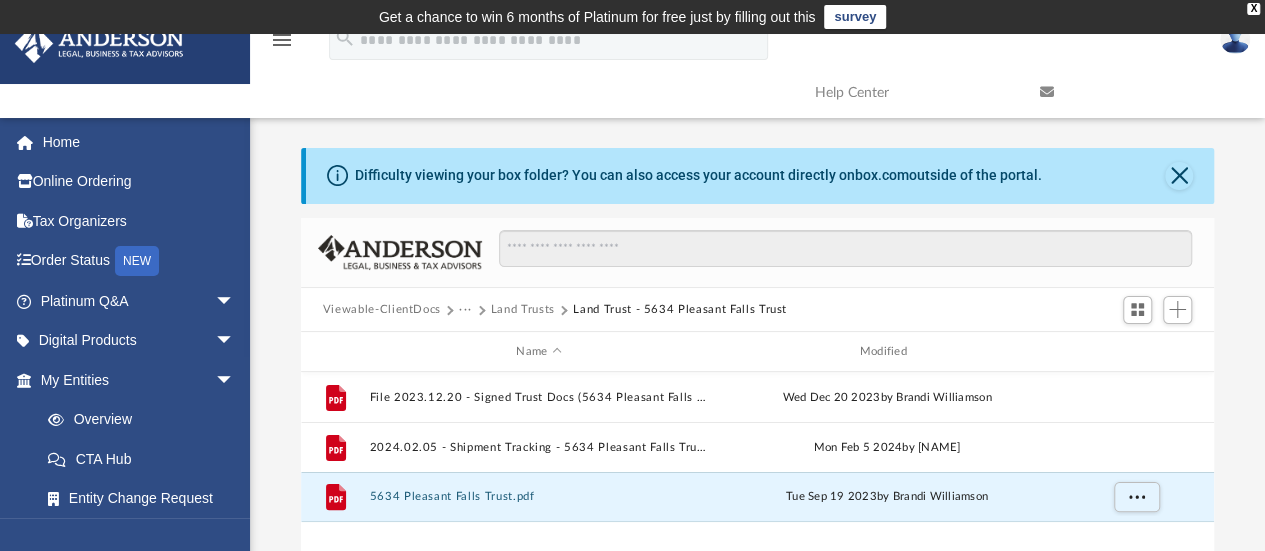 click on "Land Trusts" at bounding box center [523, 310] 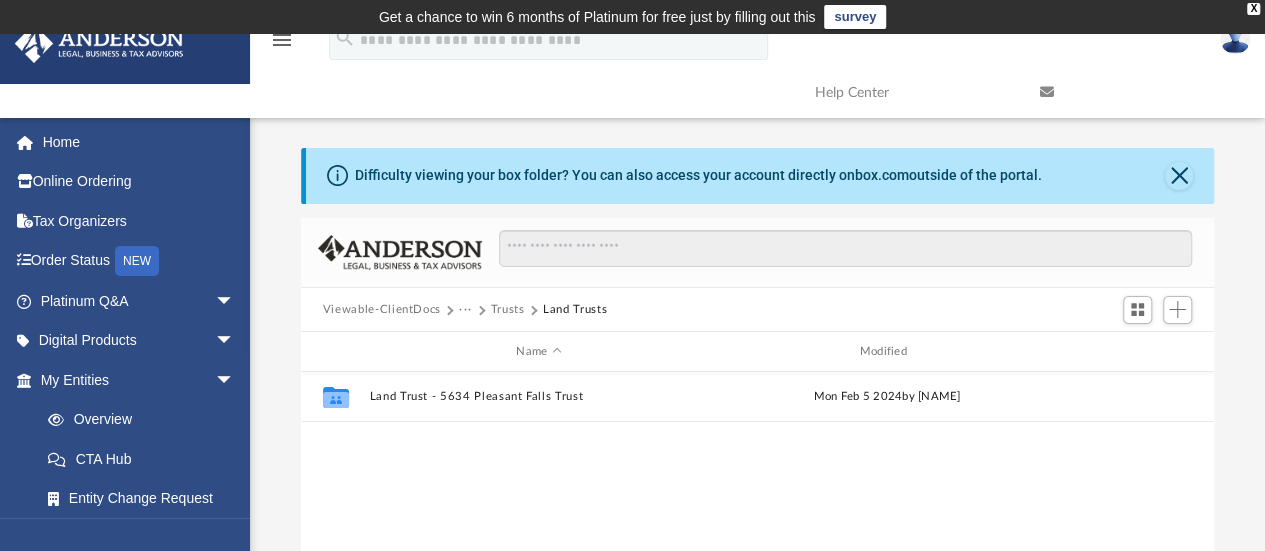 click on "Trusts" at bounding box center (508, 310) 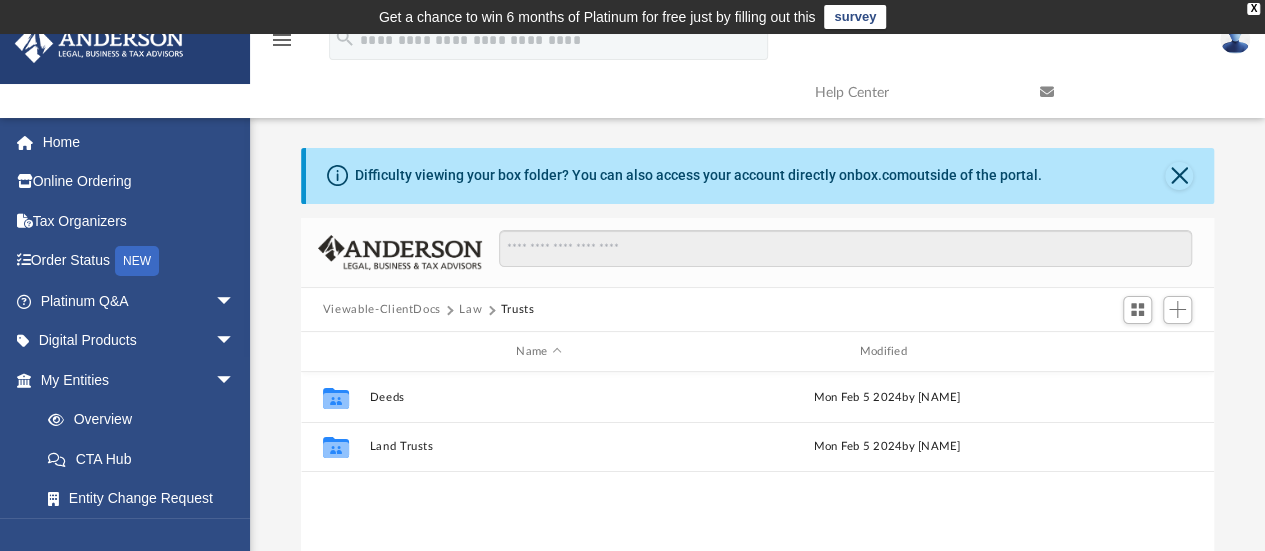 click on "Law" at bounding box center [470, 310] 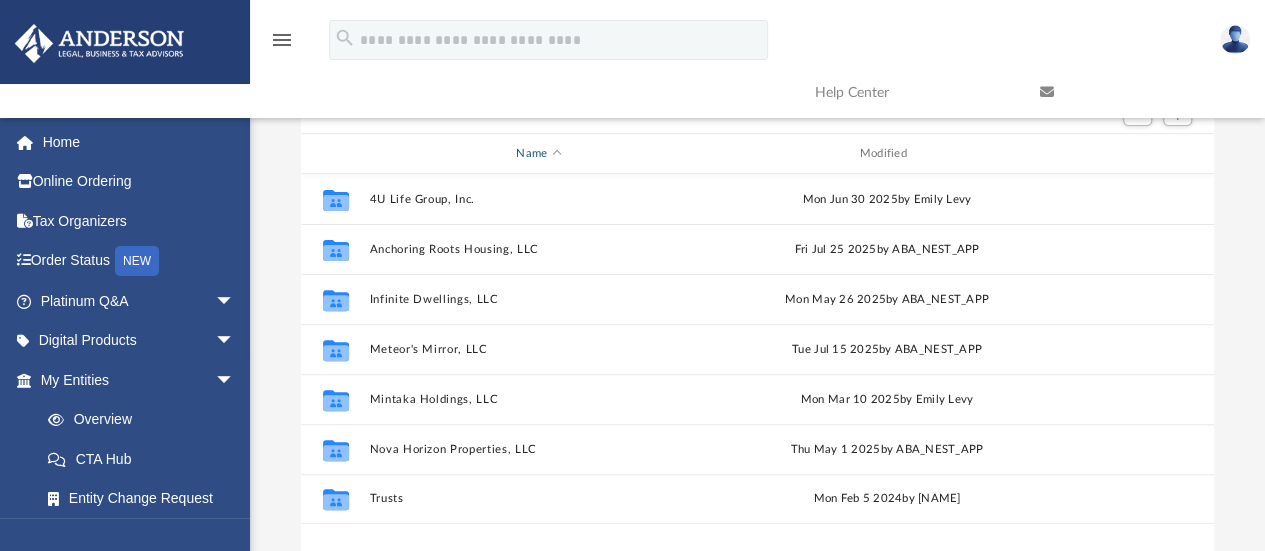 scroll, scrollTop: 300, scrollLeft: 0, axis: vertical 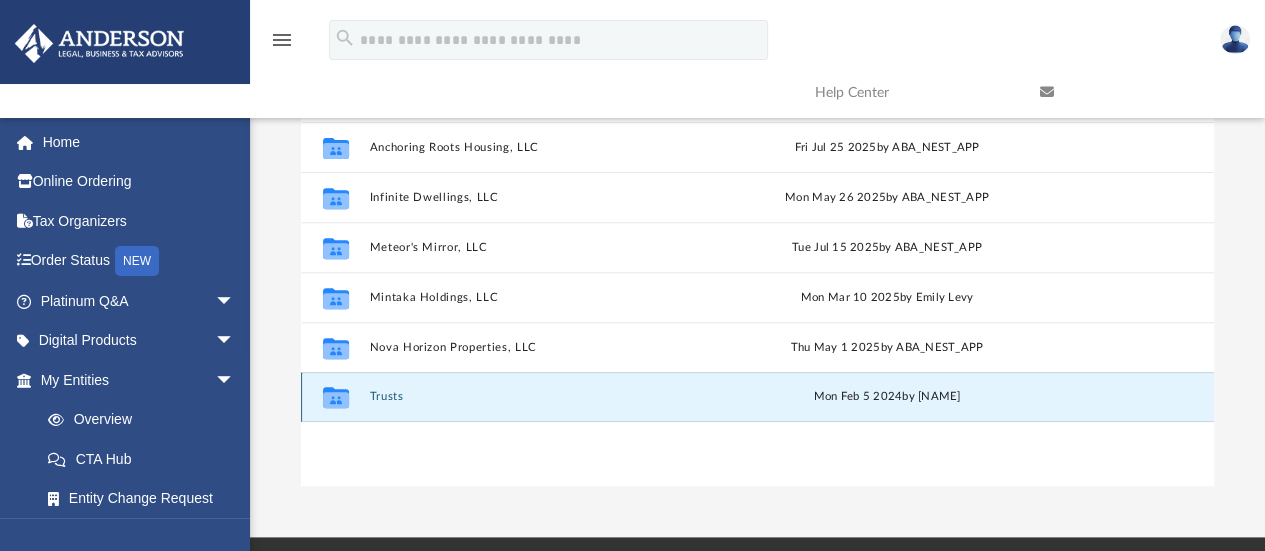 click on "Trusts" at bounding box center (538, 397) 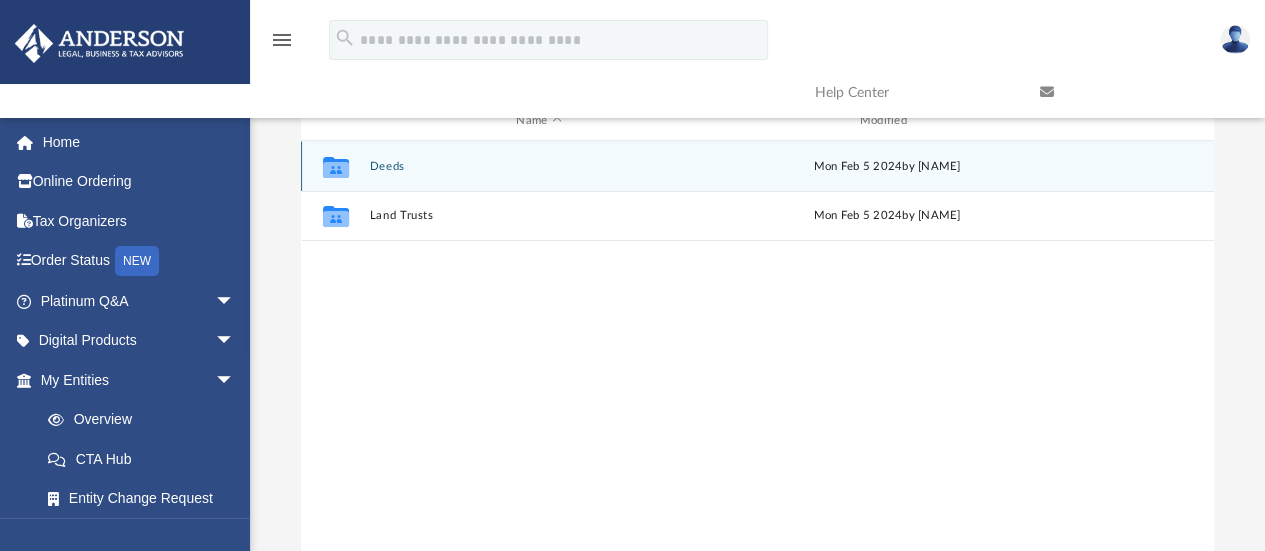 scroll, scrollTop: 200, scrollLeft: 0, axis: vertical 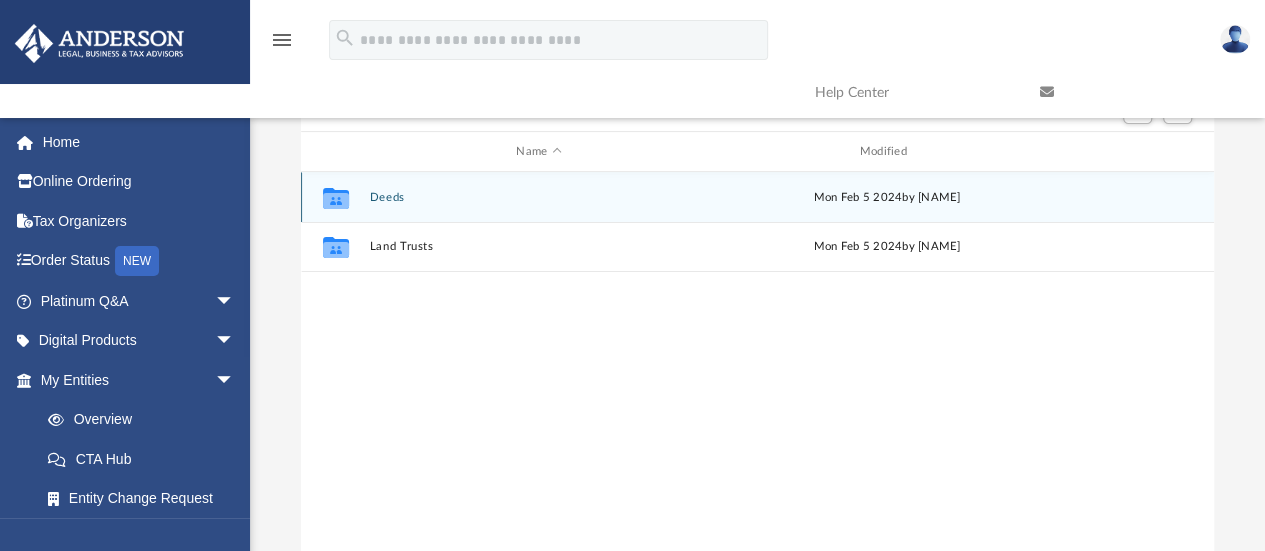 click on "Deeds" at bounding box center [538, 197] 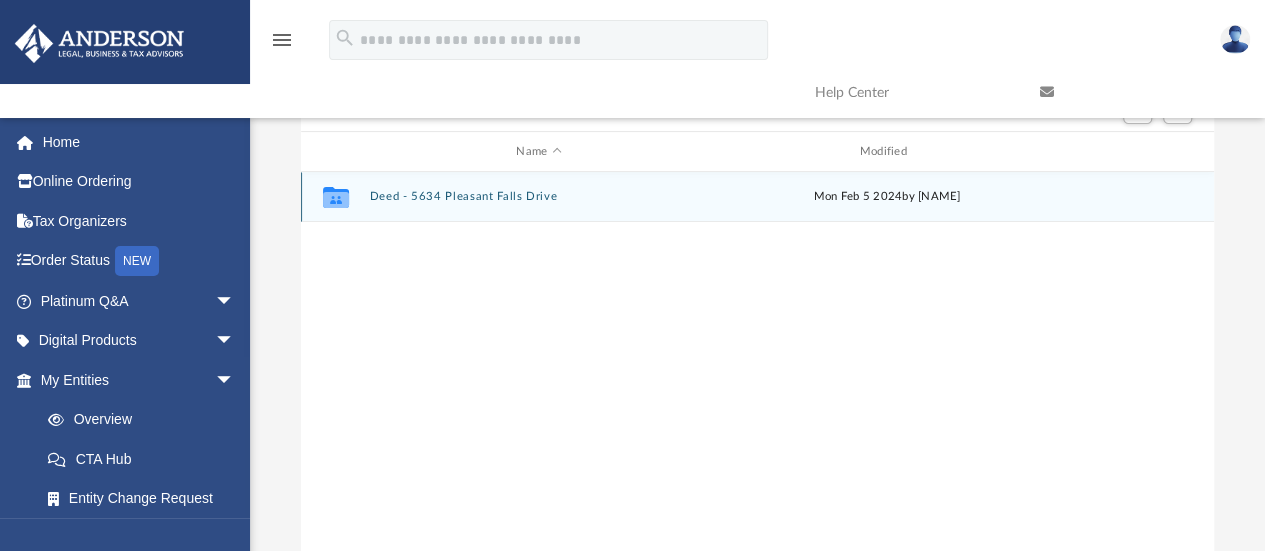 click on "Deed - 5634 Pleasant Falls Drive" at bounding box center [538, 197] 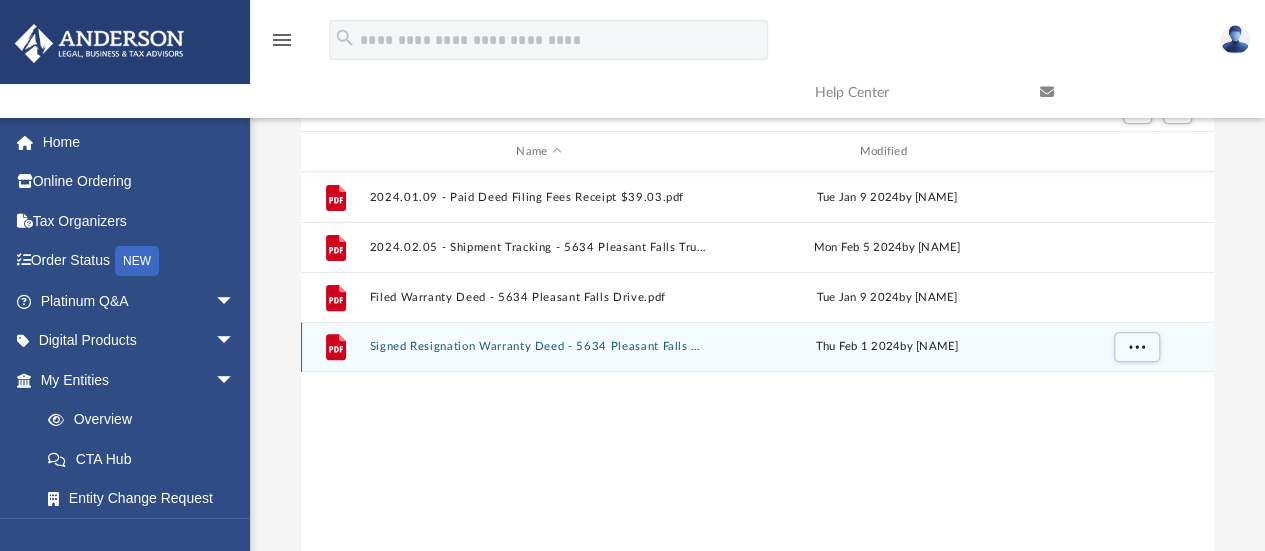 click on "Signed Resignation Warranty Deed - 5634 Pleasant Falls Drive.pdf" at bounding box center (538, 347) 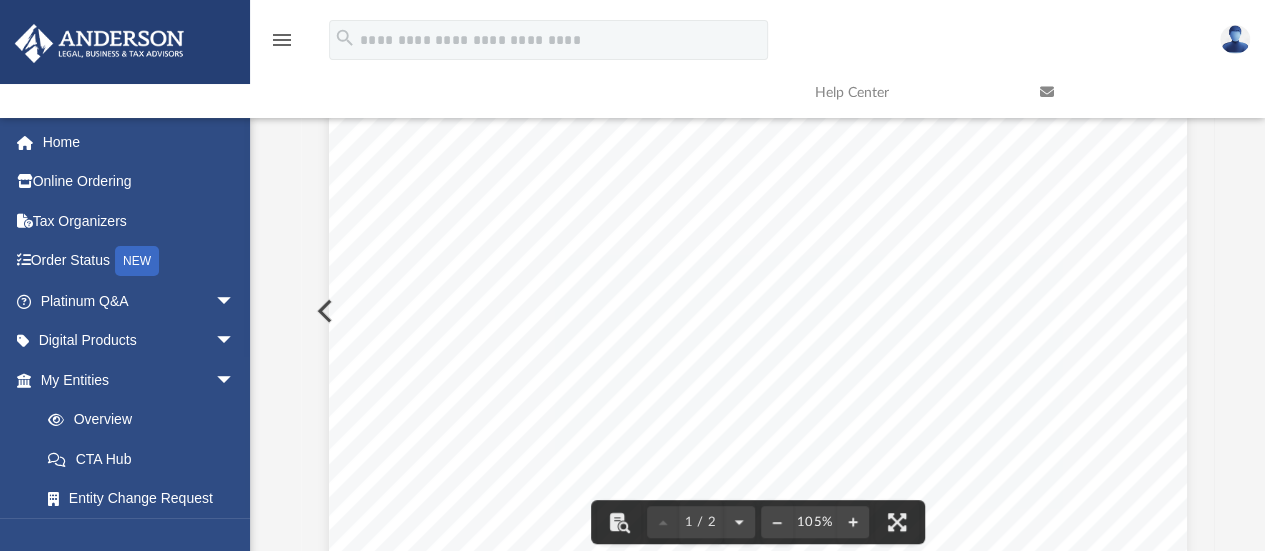scroll, scrollTop: 235, scrollLeft: 0, axis: vertical 